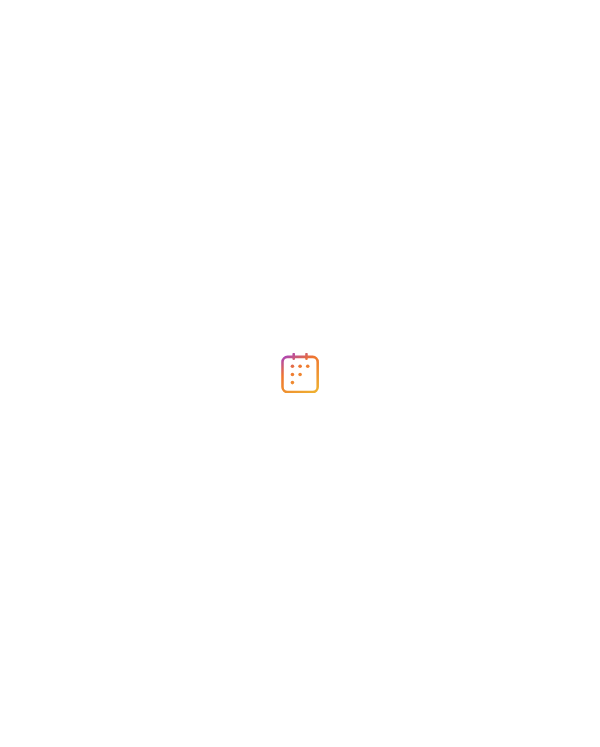 scroll, scrollTop: 0, scrollLeft: 0, axis: both 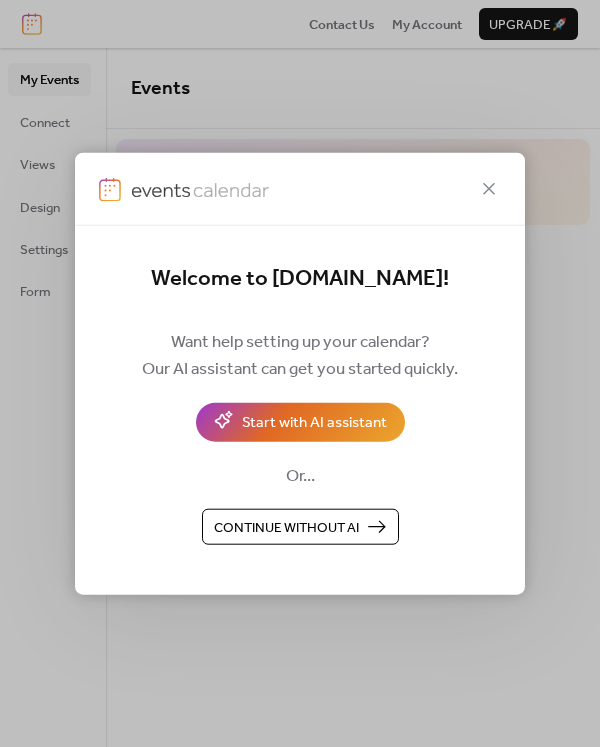 click on "Continue without AI" at bounding box center (286, 527) 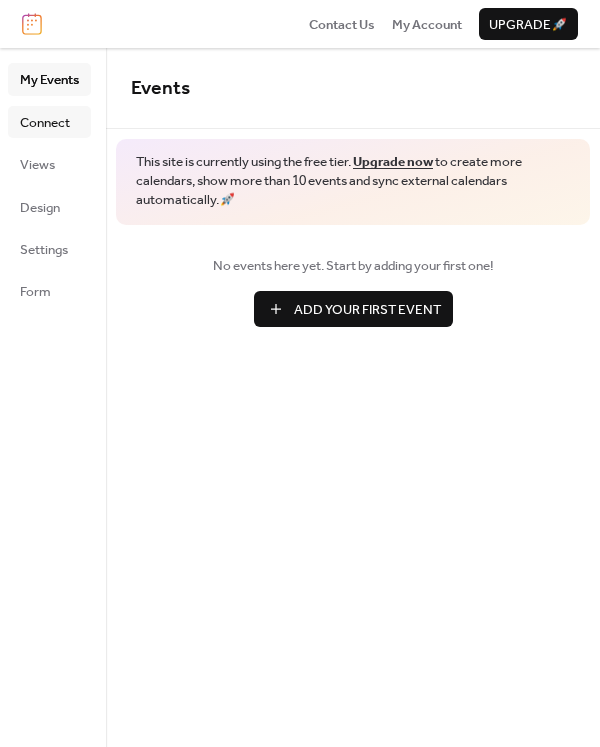 click on "Connect" at bounding box center (45, 123) 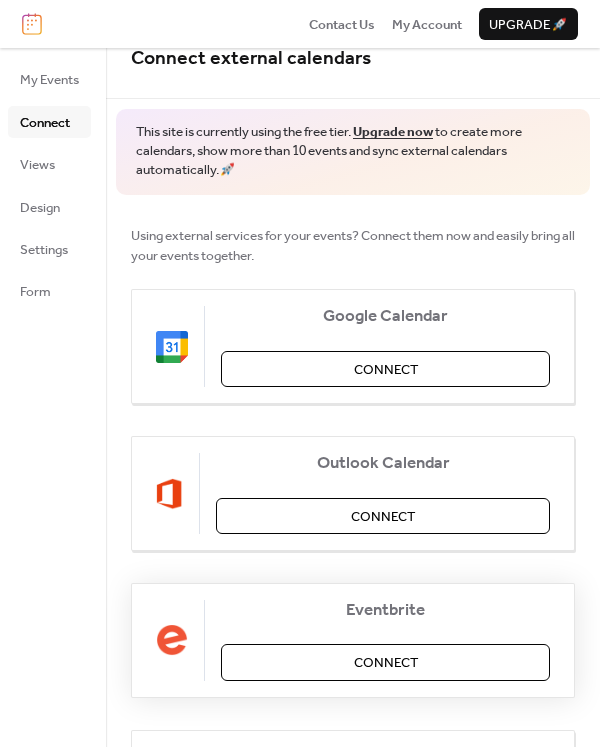 scroll, scrollTop: 0, scrollLeft: 0, axis: both 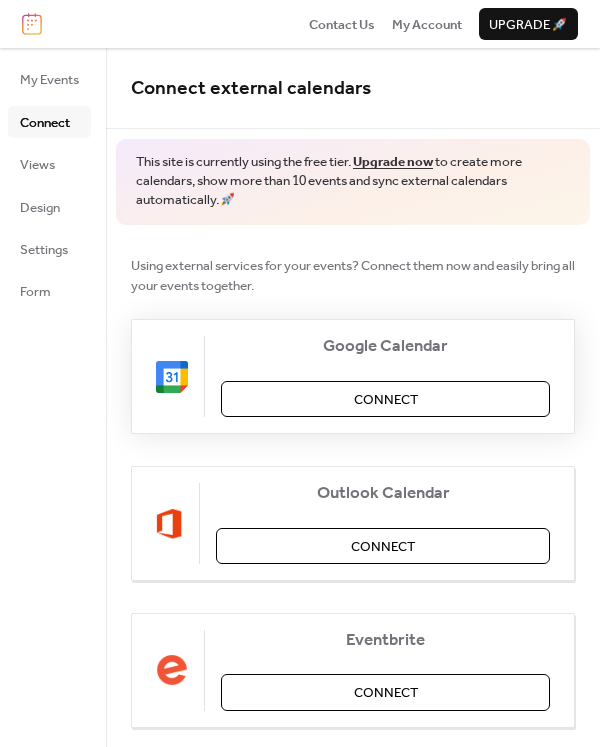 click on "Connect" at bounding box center [385, 399] 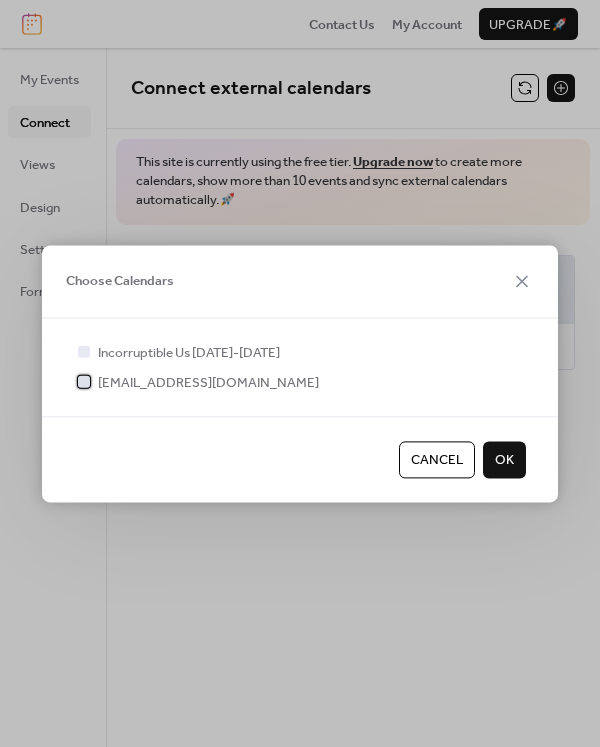 click on "kellyharkerprevplus@gmail.com" at bounding box center (208, 383) 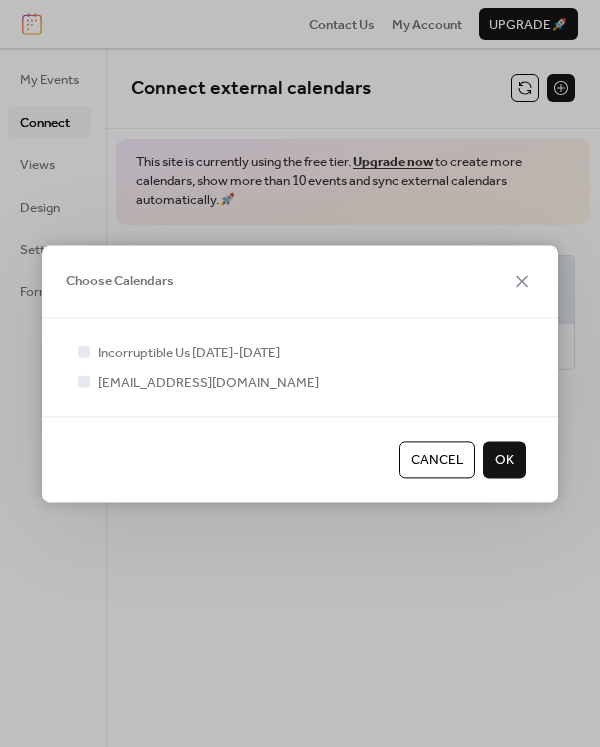 click on "OK" at bounding box center [504, 461] 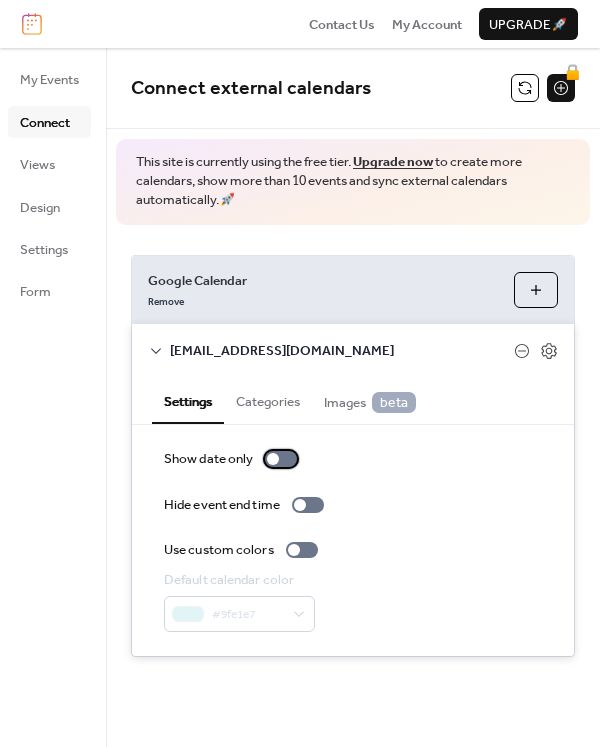 click at bounding box center [273, 459] 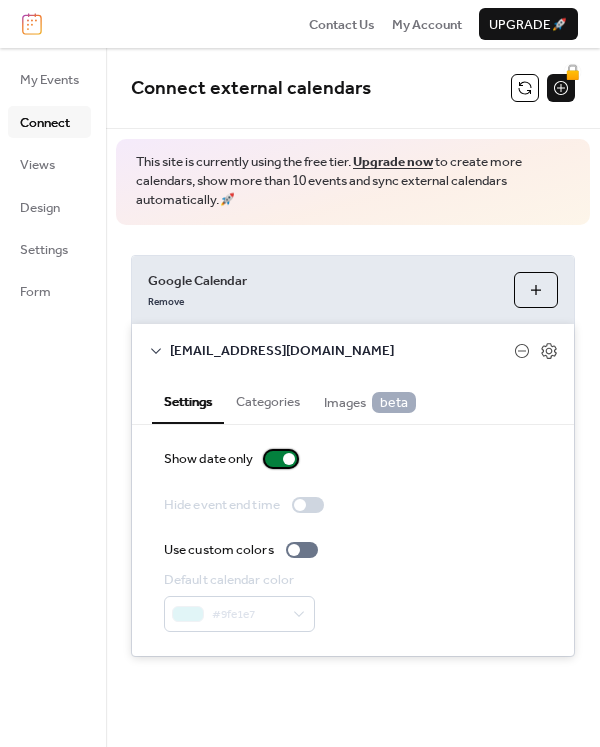 click at bounding box center [281, 459] 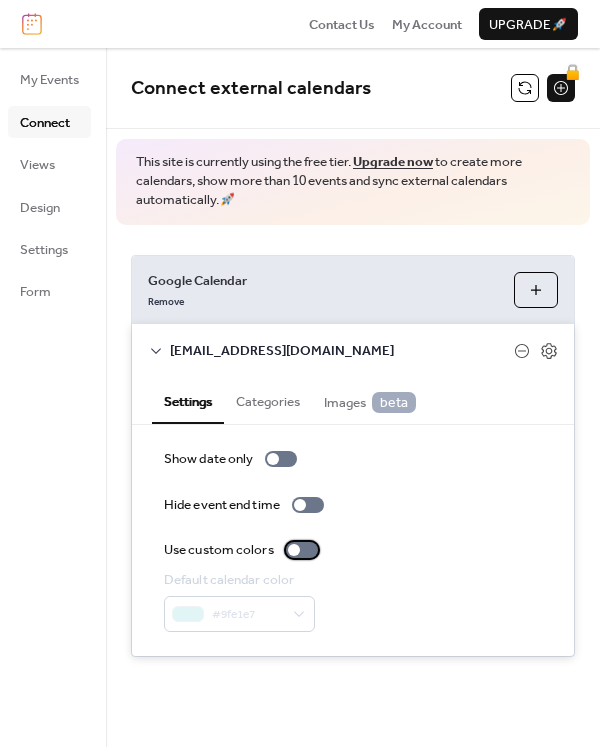 click at bounding box center (302, 550) 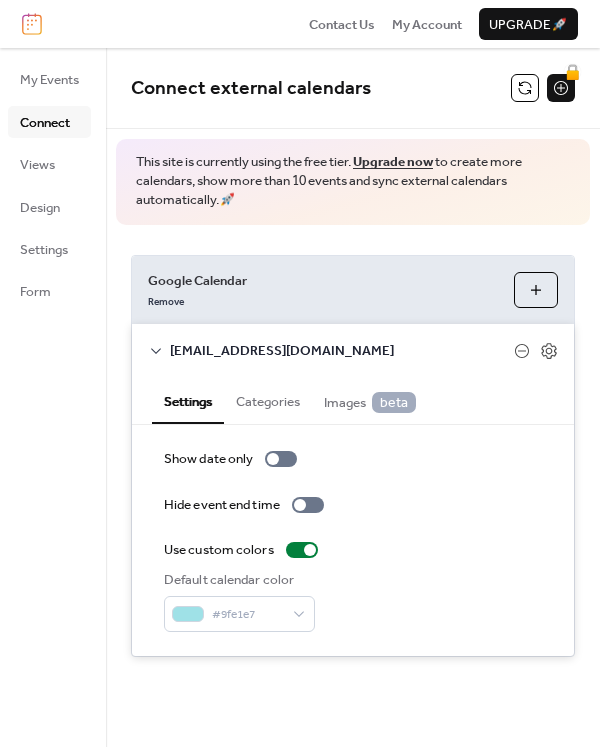 click on "Show date only Hide event end time Use custom colors Default calendar color #9fe1e7" at bounding box center [353, 540] 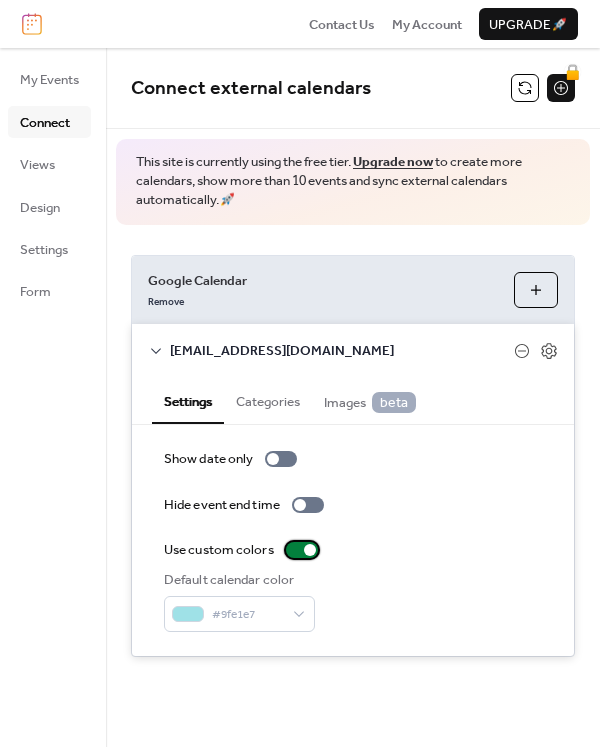click at bounding box center [302, 550] 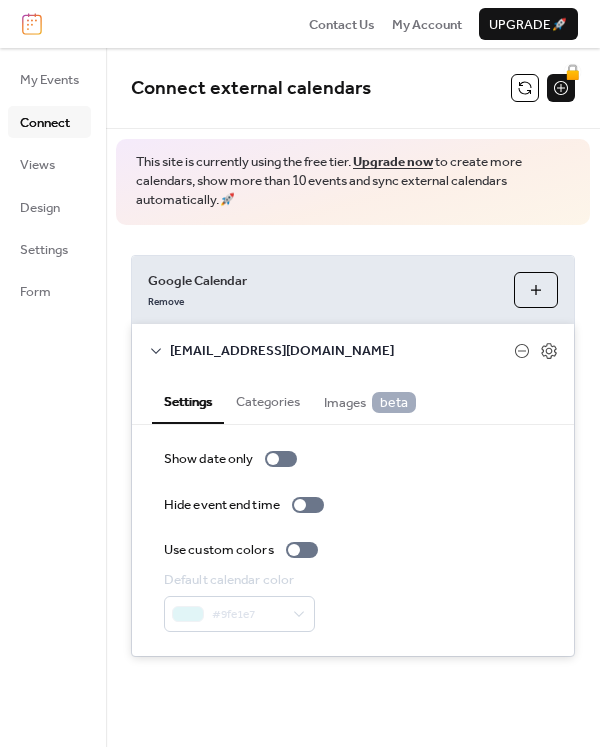 click on "Categories" at bounding box center (268, 399) 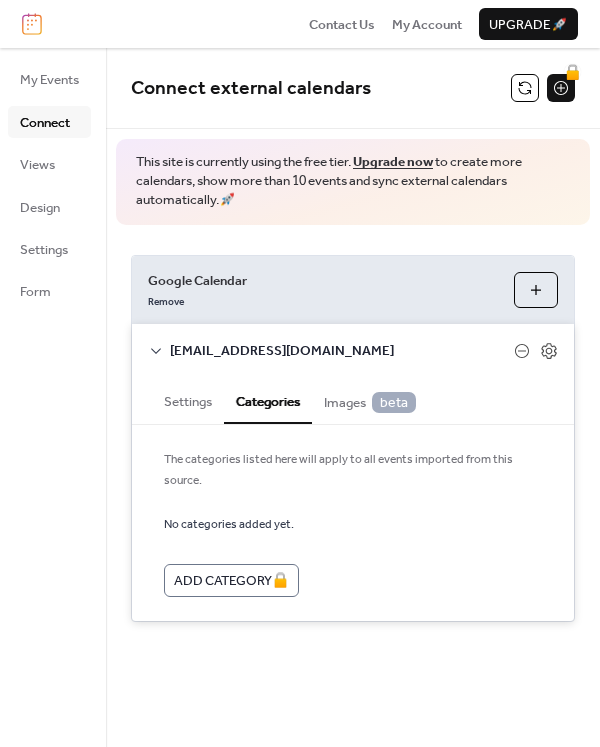 click on "Images   beta" at bounding box center (370, 402) 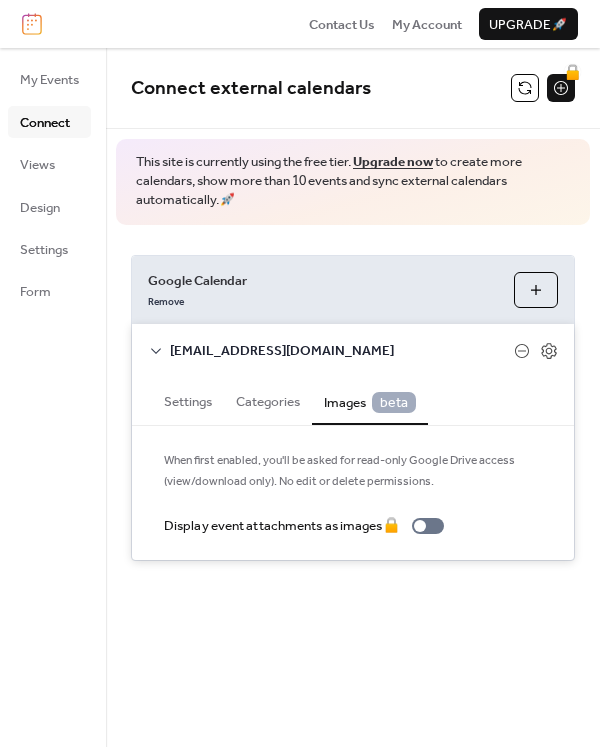 click on "Settings" at bounding box center [188, 399] 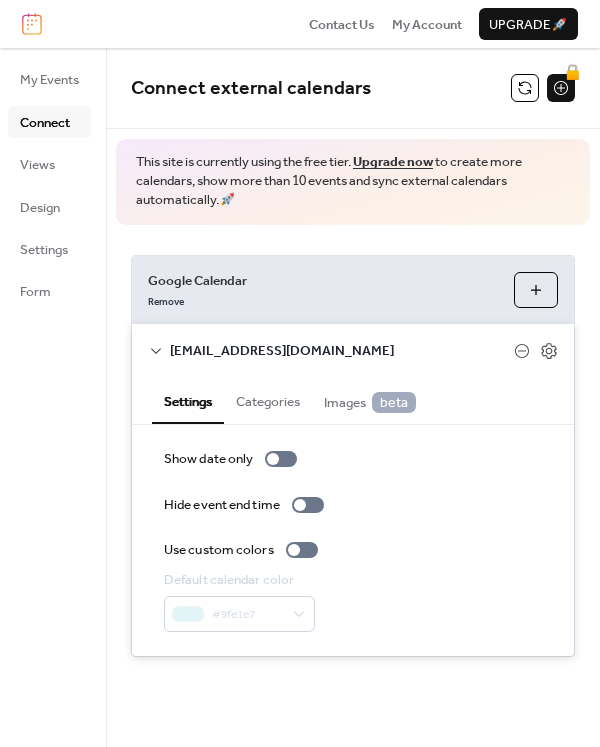 click on "Connect" at bounding box center [45, 123] 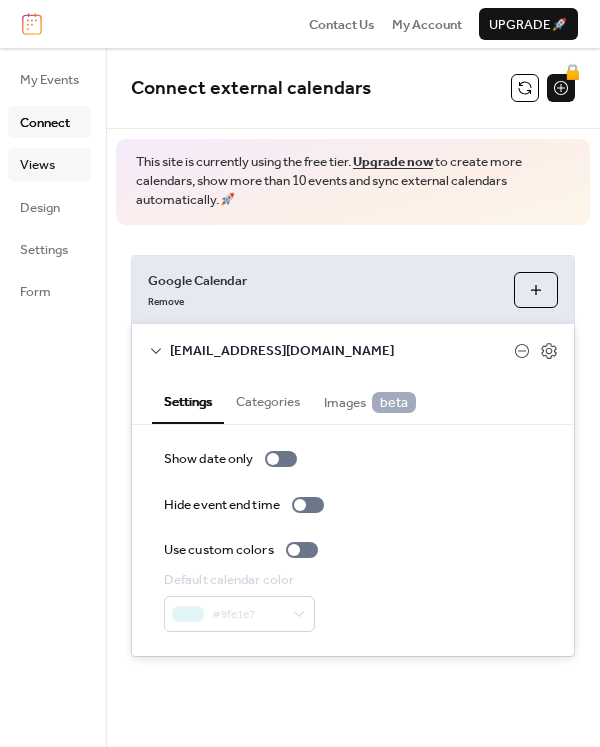 click on "Views" at bounding box center (37, 165) 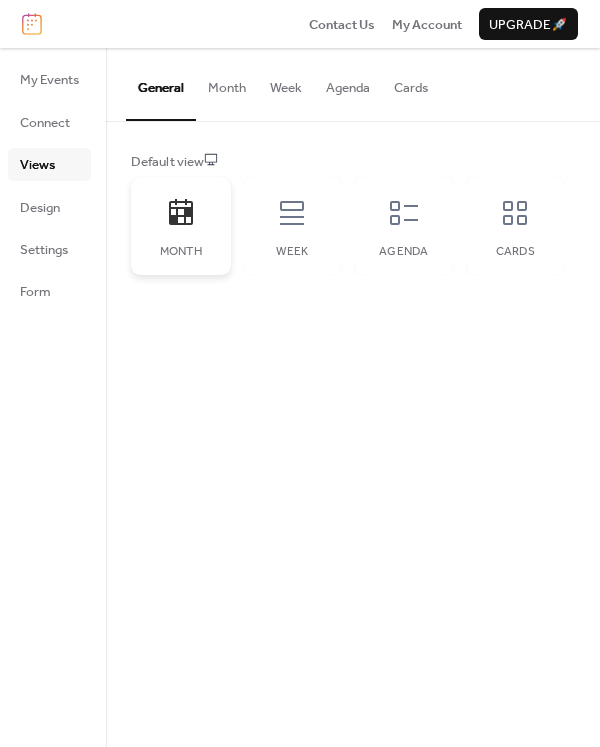 click 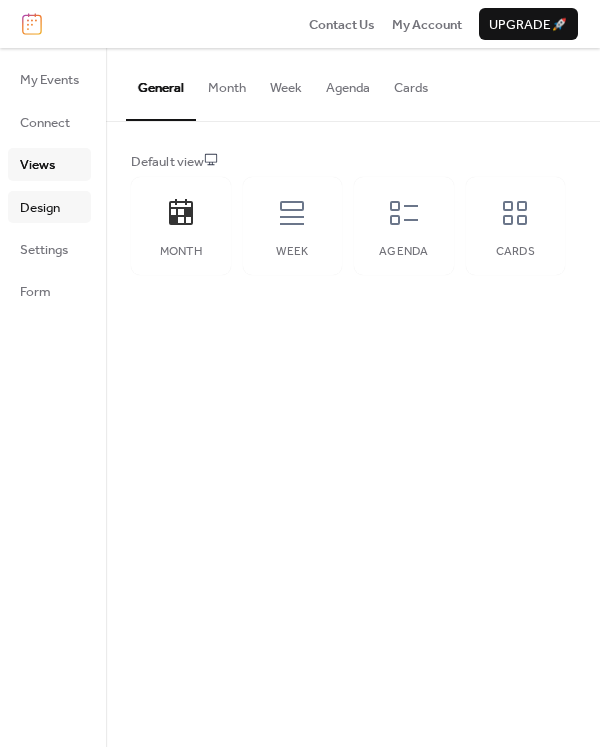 click on "Design" at bounding box center [40, 208] 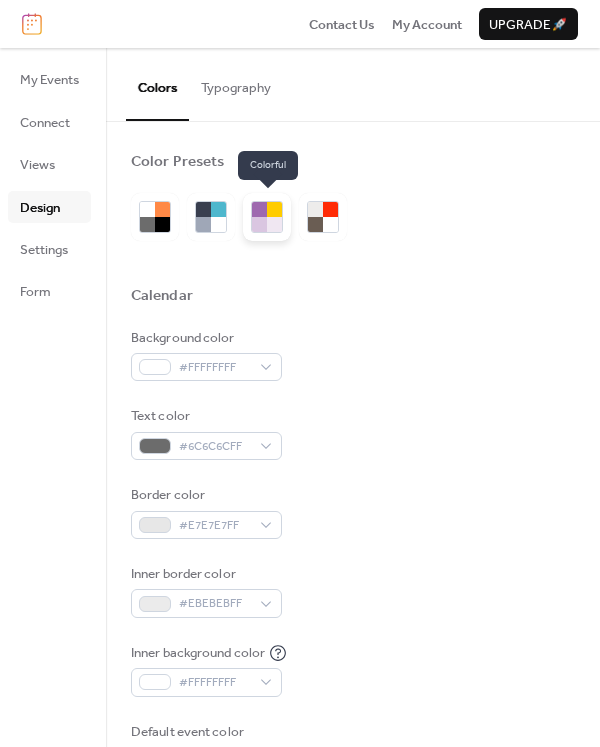click at bounding box center (259, 224) 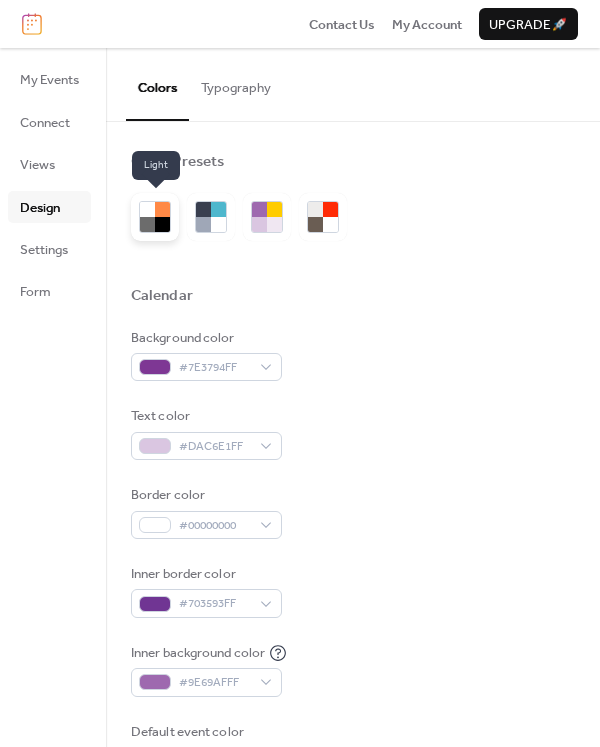 click at bounding box center [147, 224] 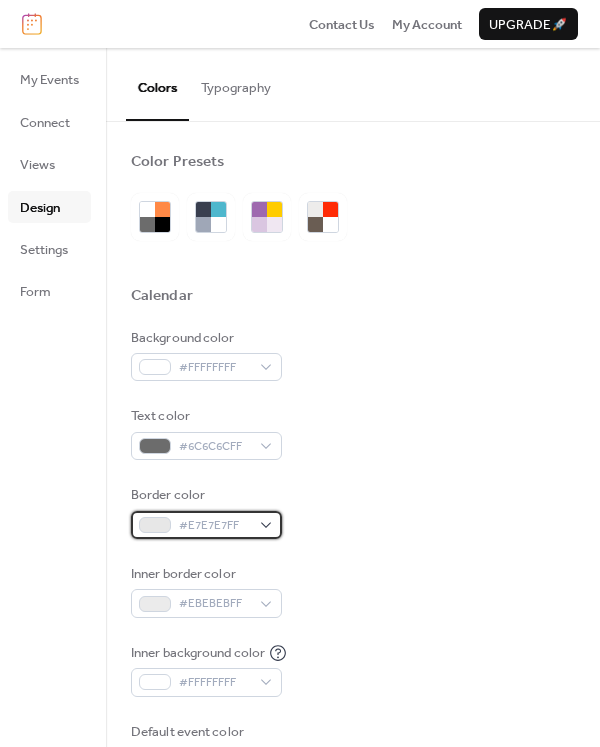 click on "#E7E7E7FF" at bounding box center (214, 526) 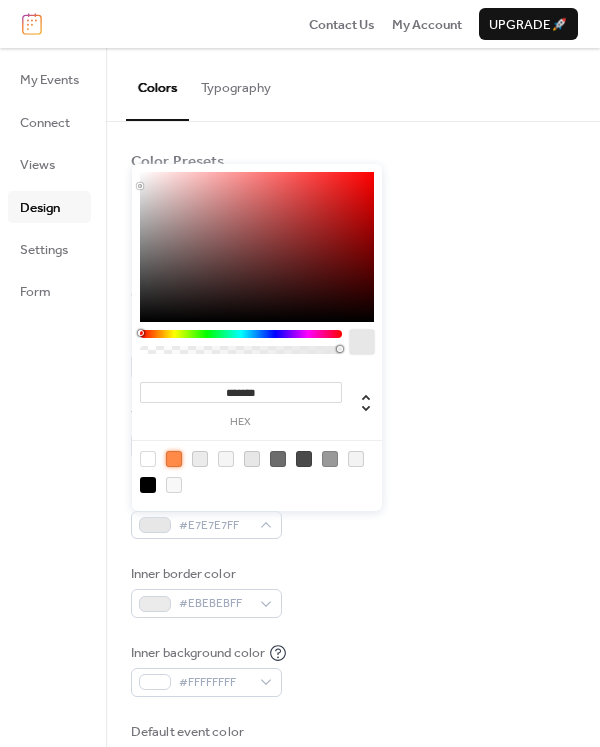 click at bounding box center [174, 459] 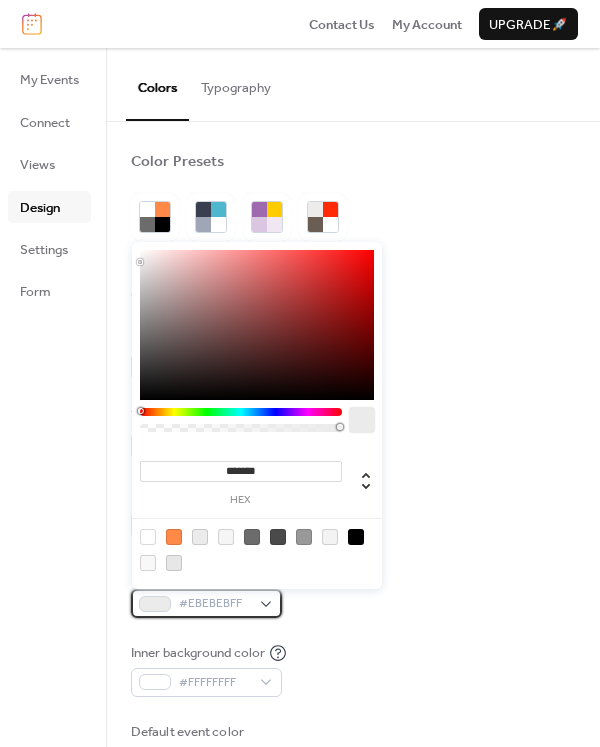 click on "#EBEBEBFF" at bounding box center (214, 604) 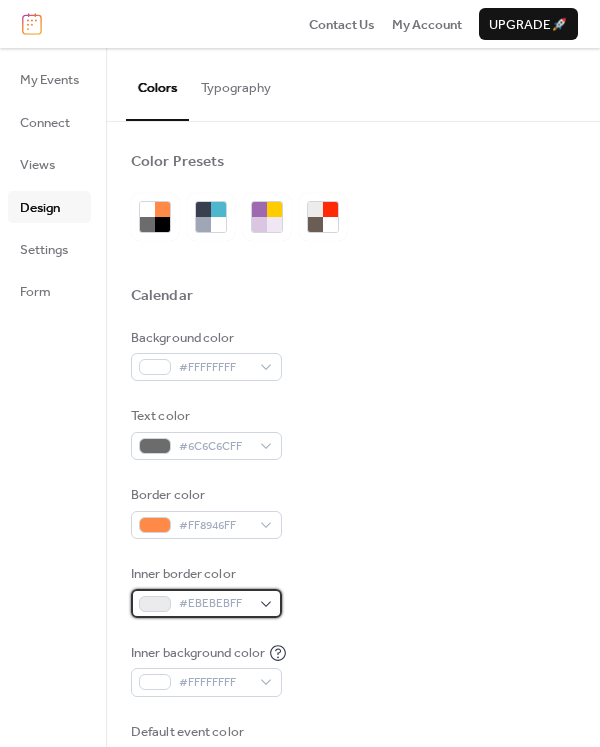 click on "#EBEBEBFF" at bounding box center [214, 604] 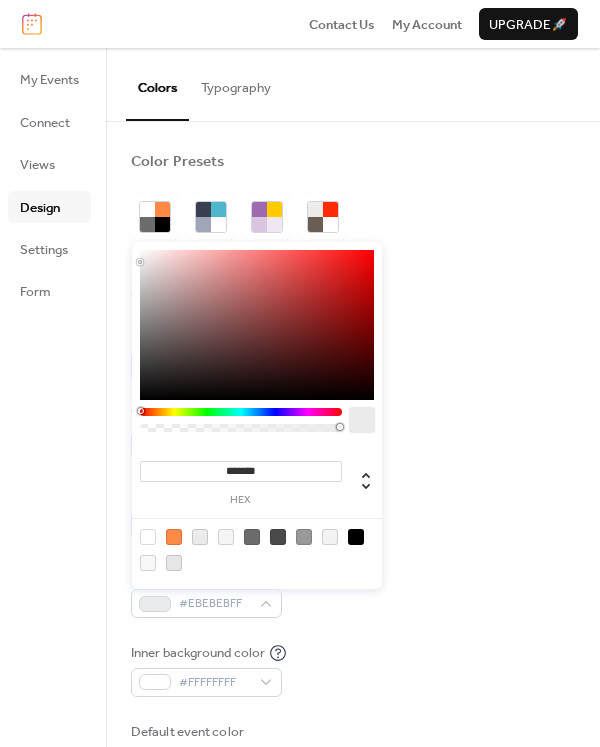 click on "*******" at bounding box center [241, 471] 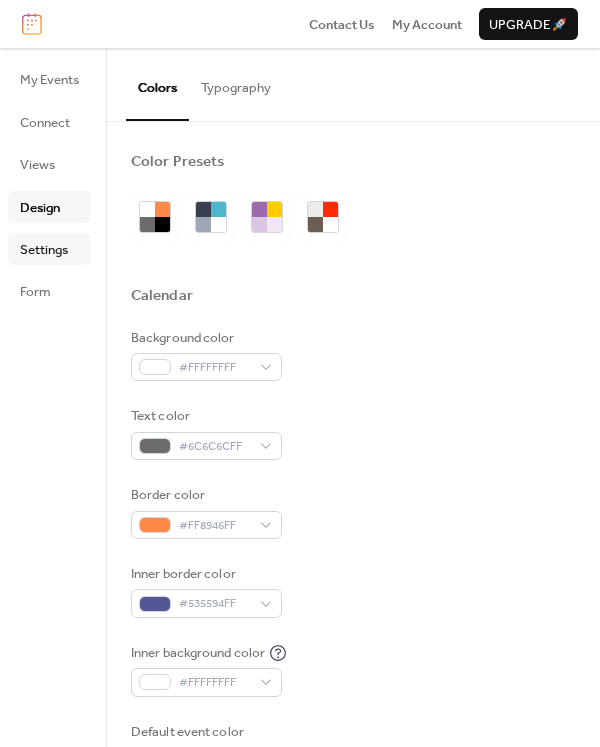 click on "Settings" at bounding box center (44, 250) 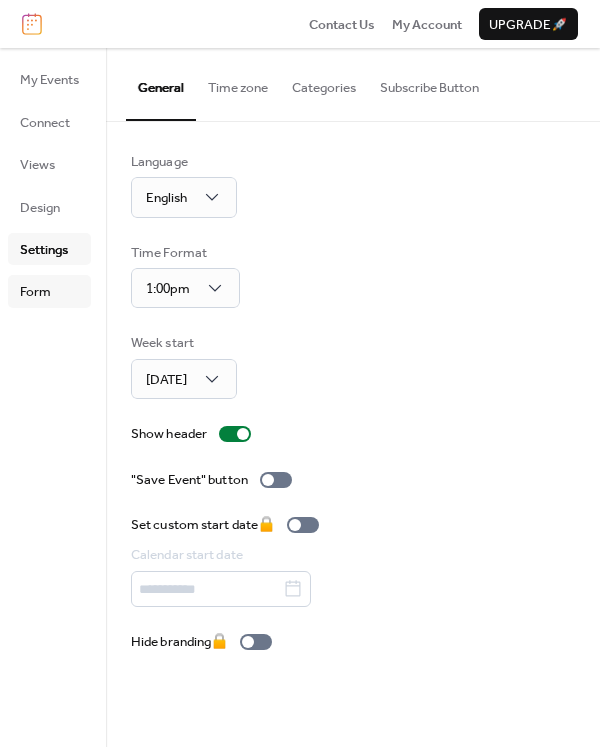 click on "Form" at bounding box center [35, 292] 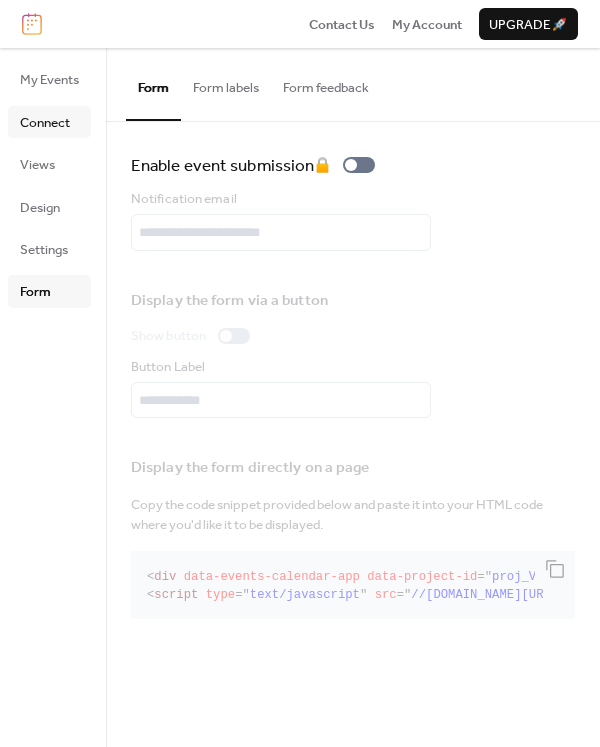 click on "Connect" at bounding box center (45, 123) 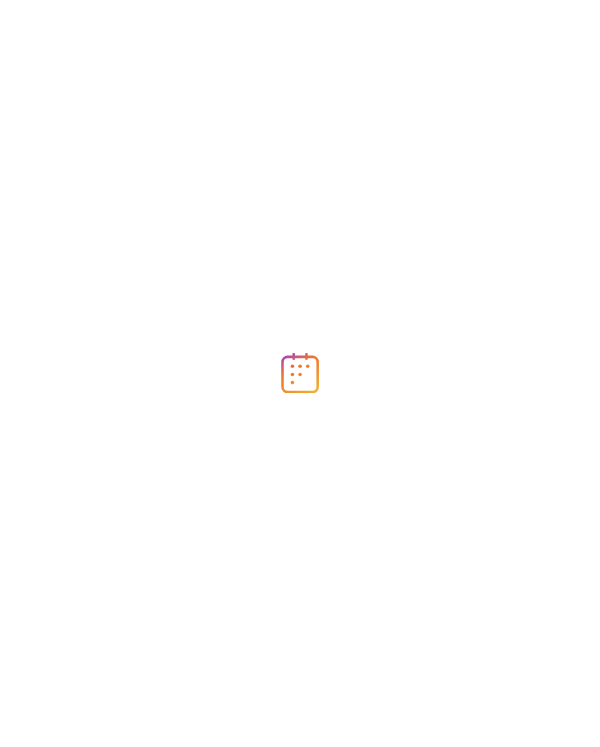scroll, scrollTop: 0, scrollLeft: 0, axis: both 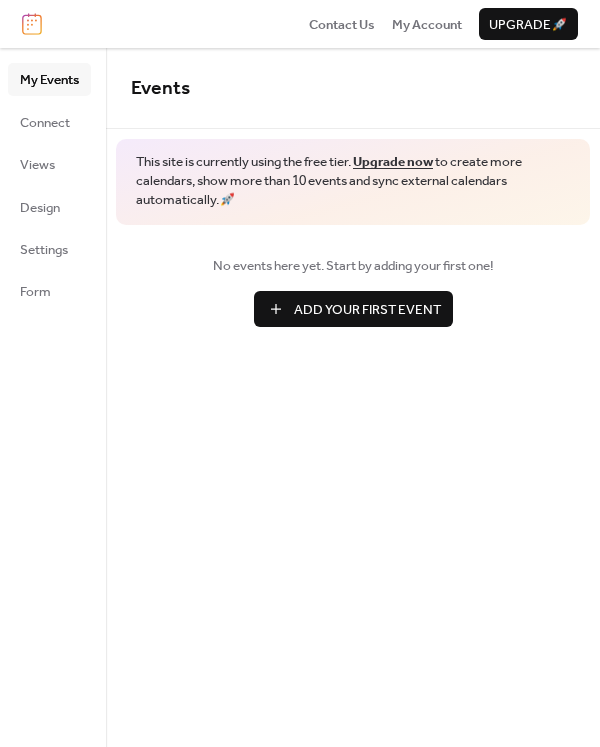 click on "Add Your First Event" at bounding box center [367, 310] 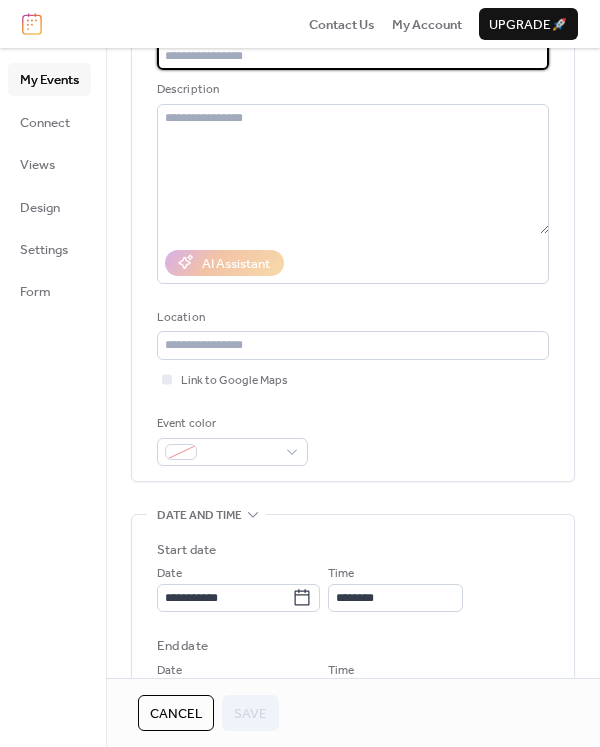 scroll, scrollTop: 200, scrollLeft: 0, axis: vertical 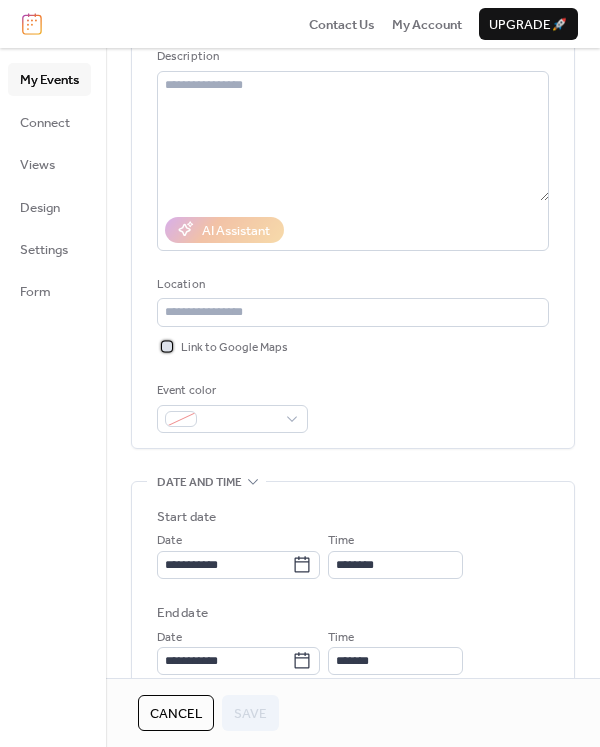 click on "Link to Google Maps" at bounding box center (234, 348) 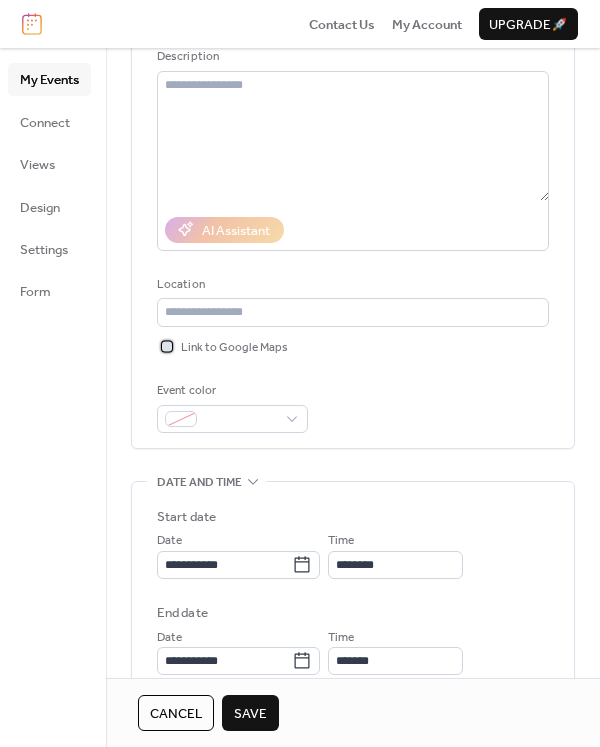 click on "Link to Google Maps" at bounding box center (234, 348) 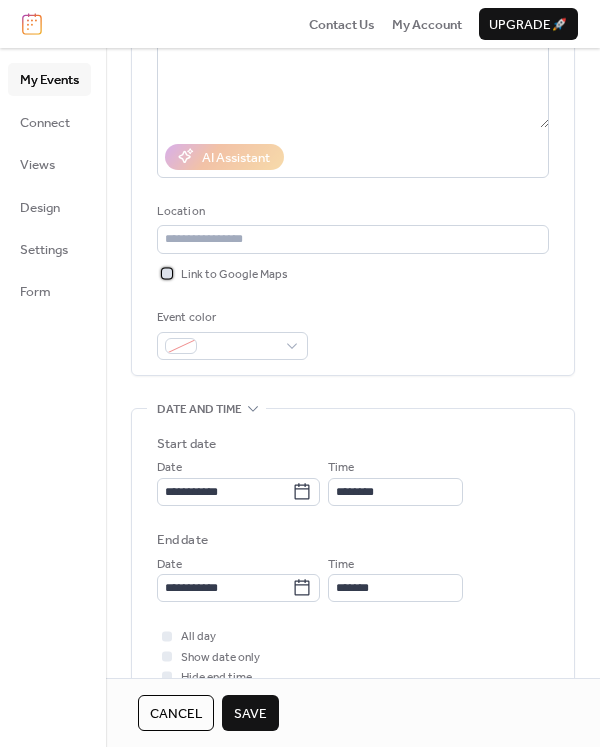 scroll, scrollTop: 0, scrollLeft: 0, axis: both 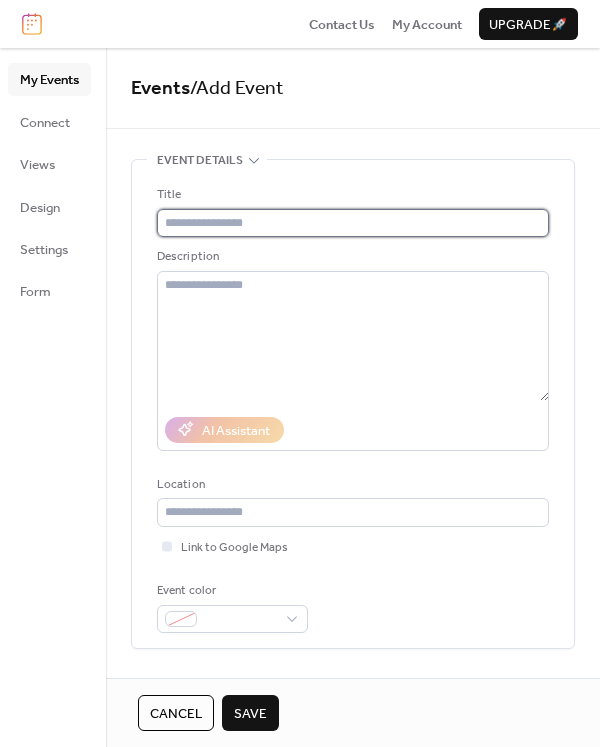click at bounding box center (353, 223) 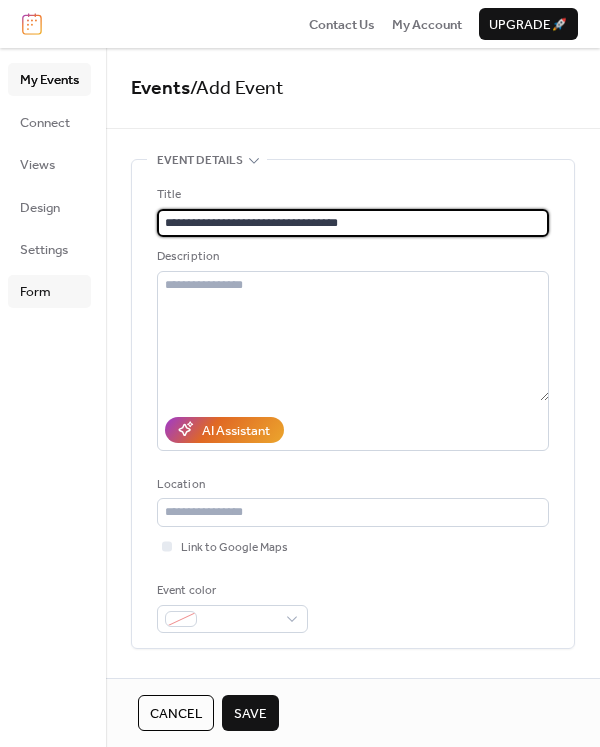 type on "**********" 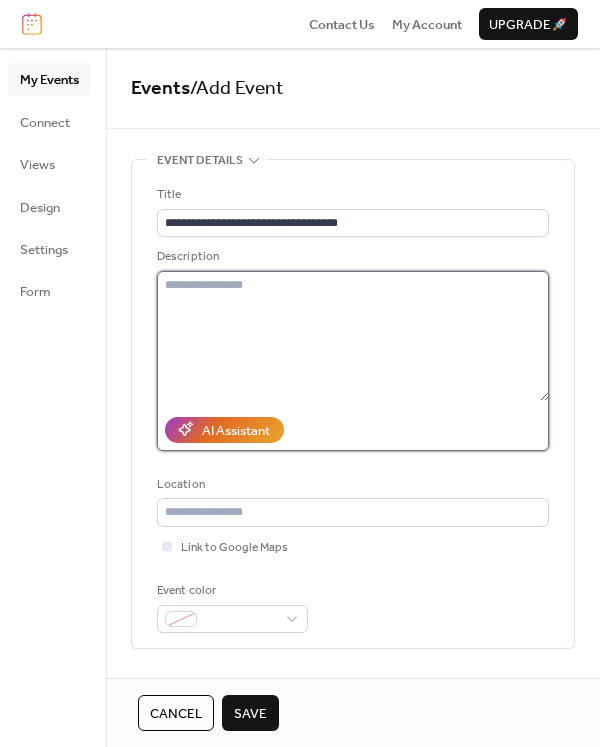 click at bounding box center (353, 336) 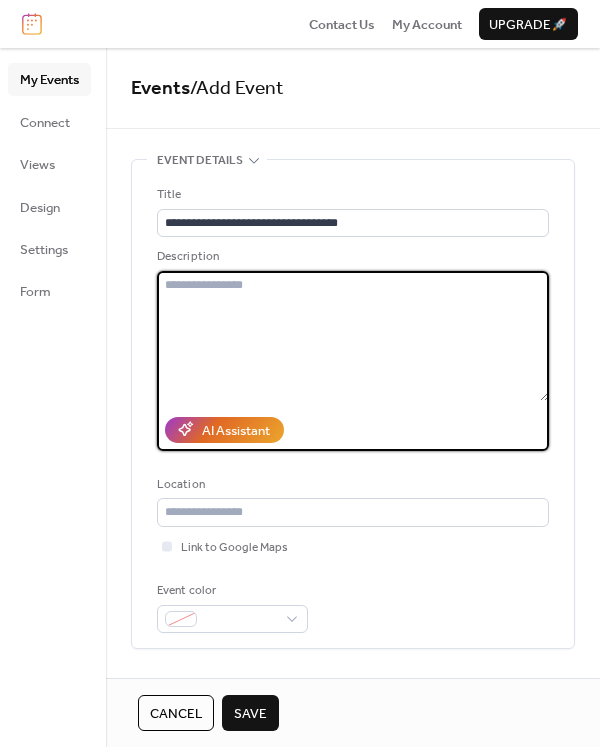 paste on "**********" 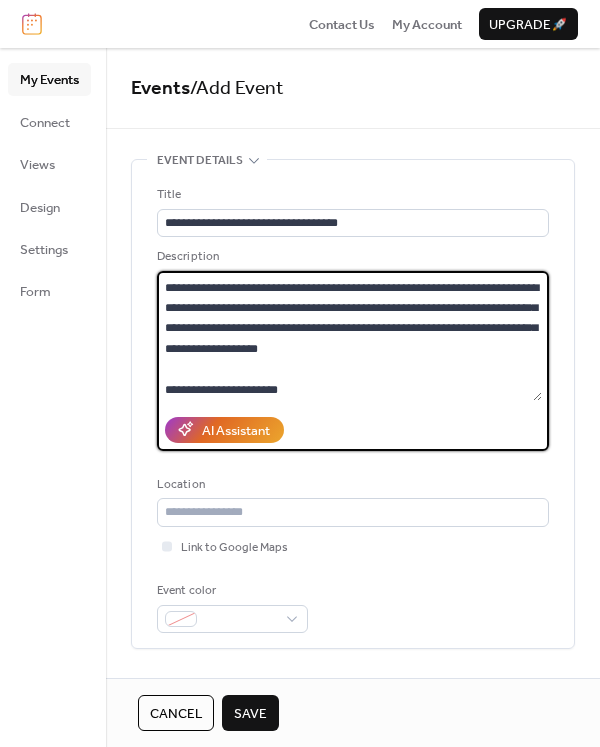 scroll, scrollTop: 102, scrollLeft: 0, axis: vertical 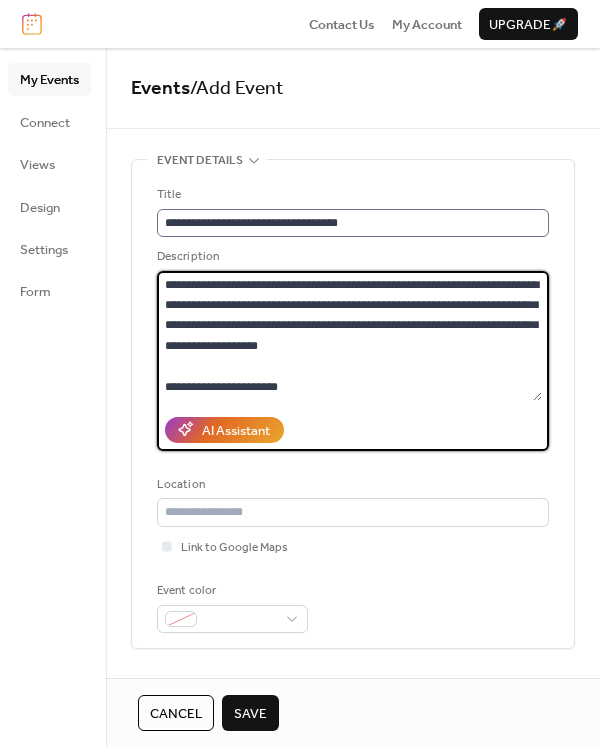 type on "**********" 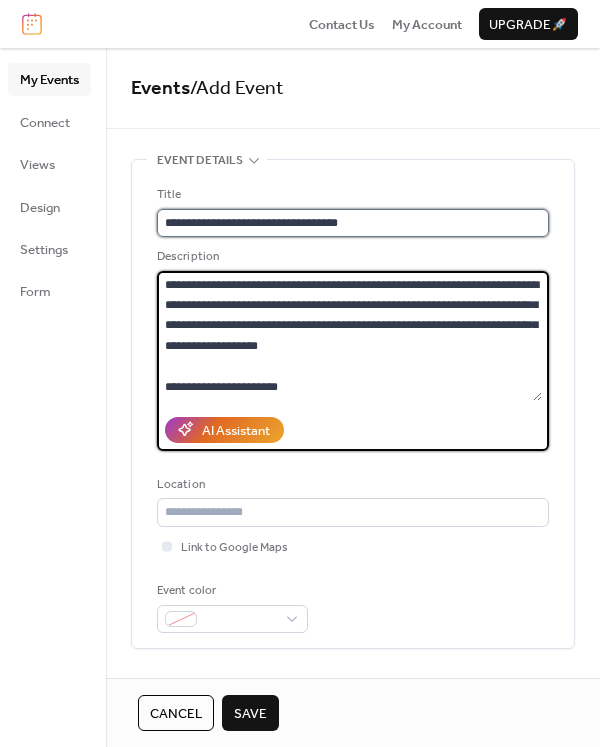 click on "**********" at bounding box center (353, 223) 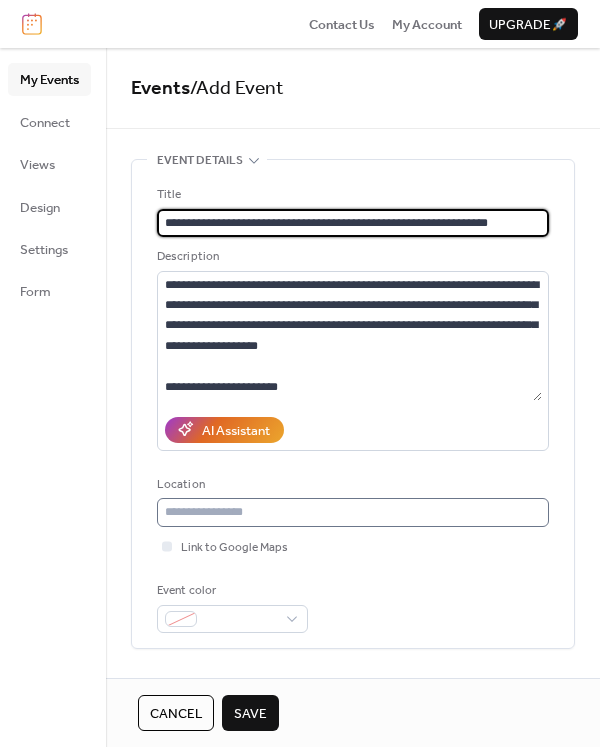 type on "**********" 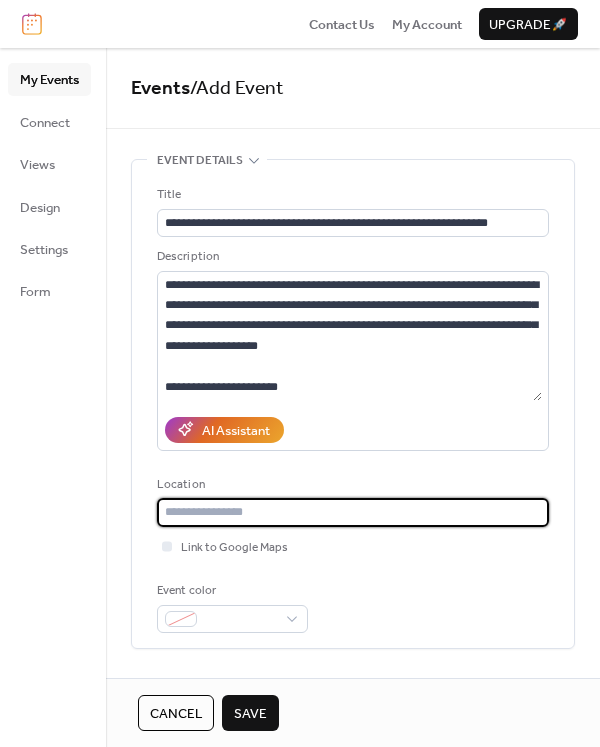 click at bounding box center [353, 512] 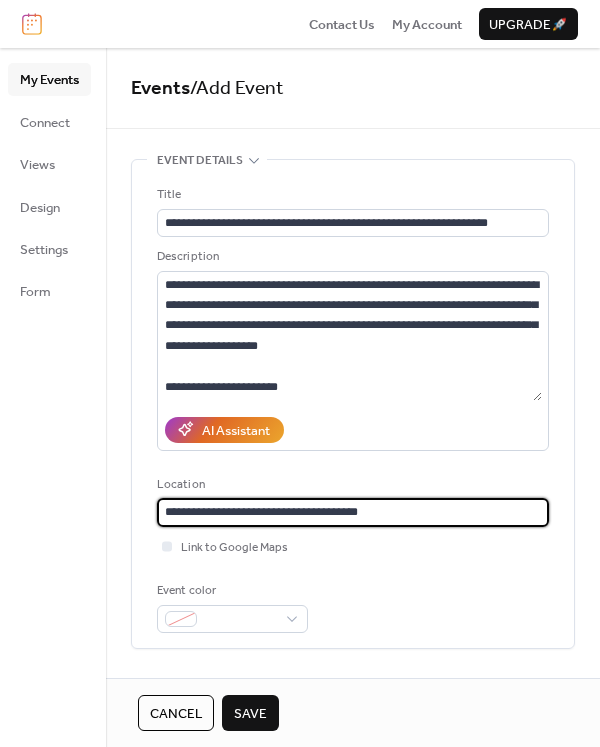 scroll, scrollTop: 100, scrollLeft: 0, axis: vertical 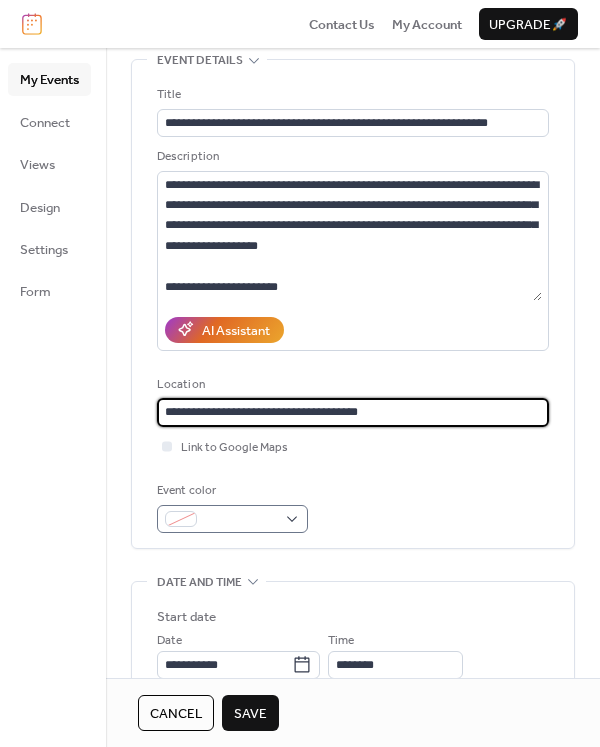 type on "**********" 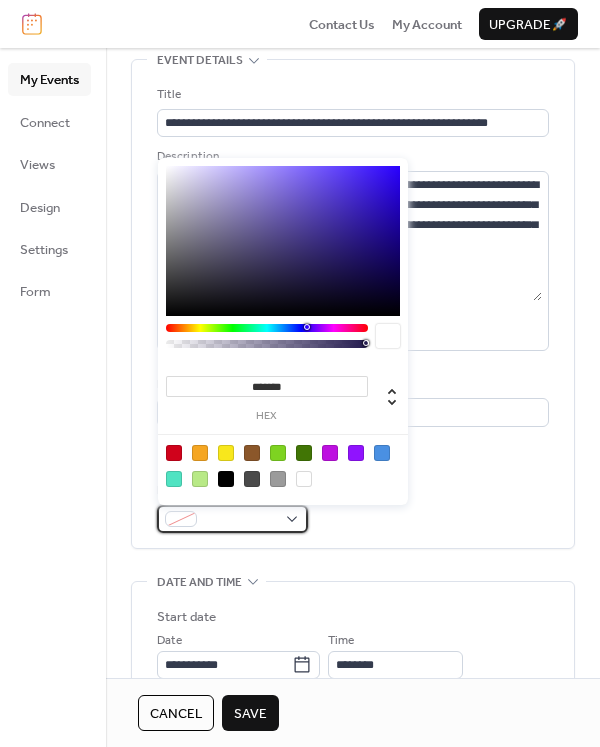 click at bounding box center [240, 520] 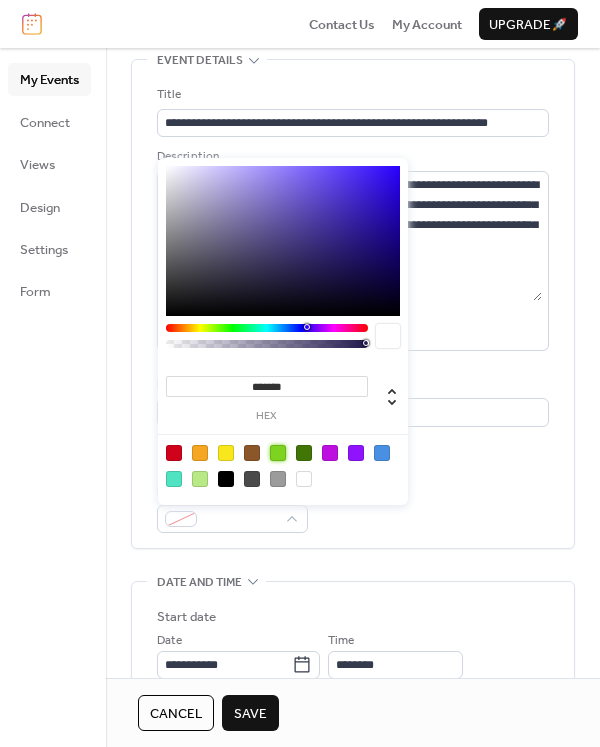 click at bounding box center [278, 453] 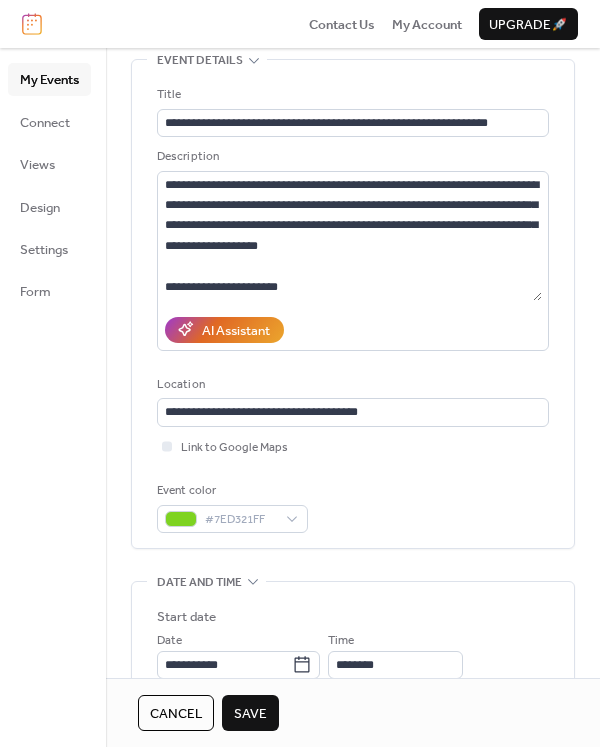click on "**********" at bounding box center [353, 304] 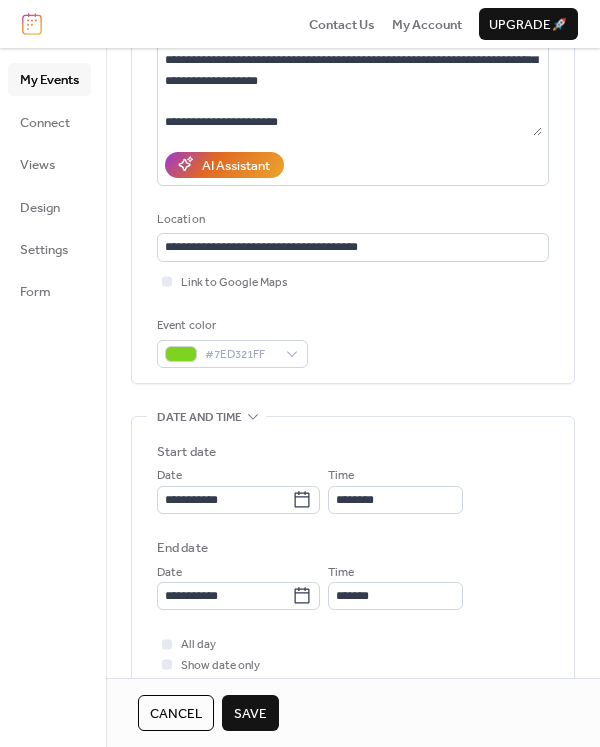 scroll, scrollTop: 300, scrollLeft: 0, axis: vertical 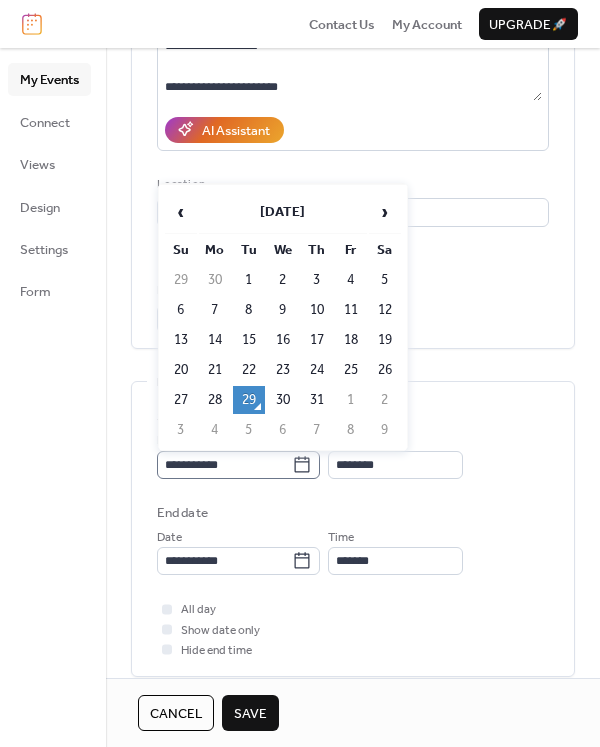 click 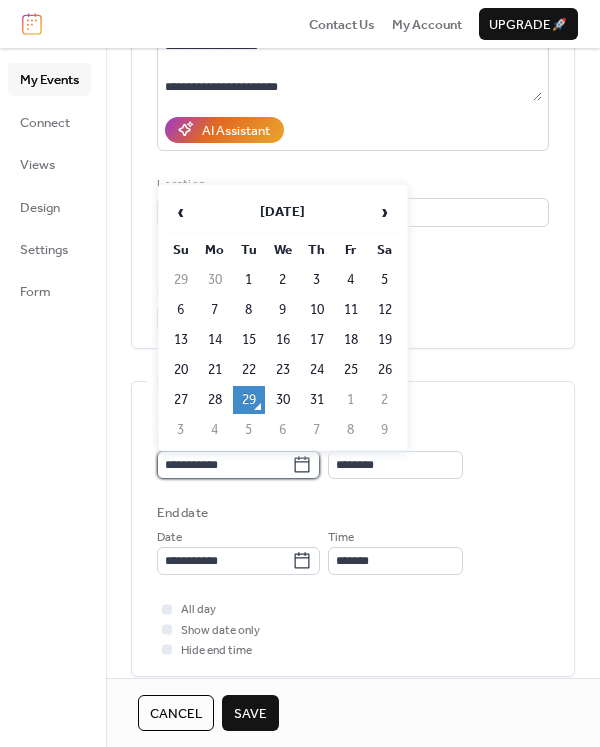 click on "**********" at bounding box center [224, 465] 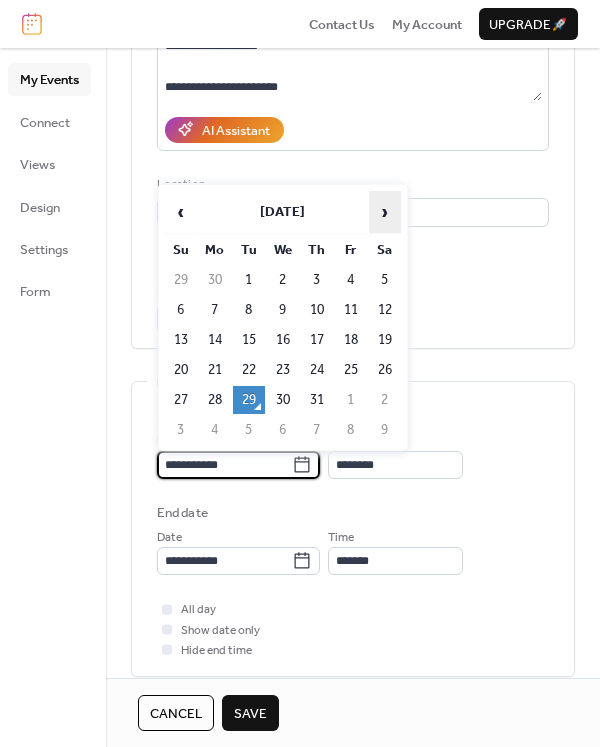 click on "›" at bounding box center [385, 212] 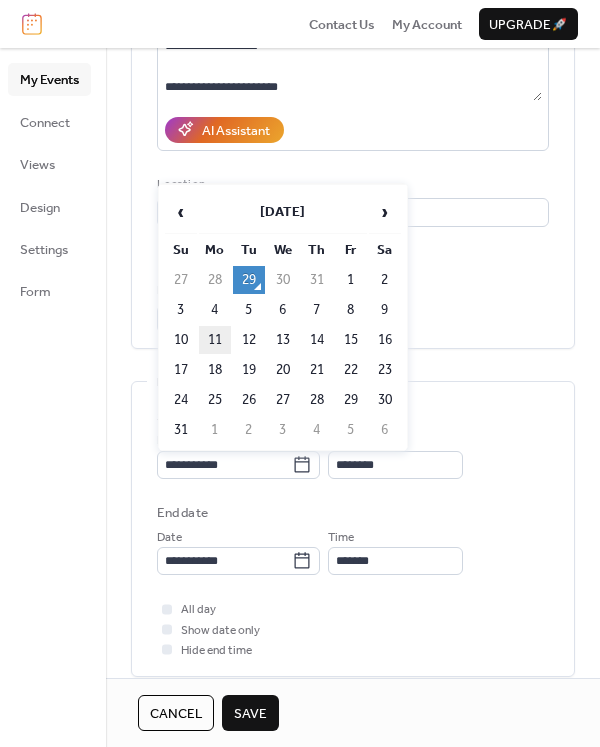 click on "11" at bounding box center [215, 340] 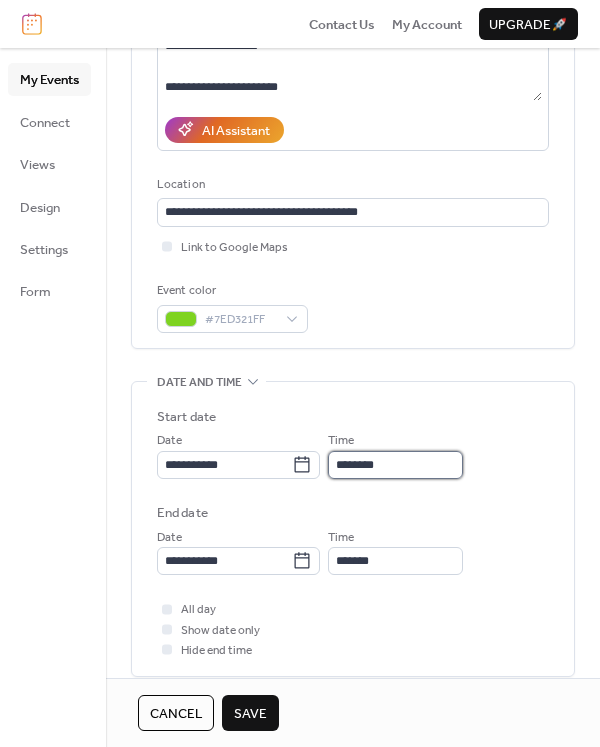 click on "********" at bounding box center [395, 465] 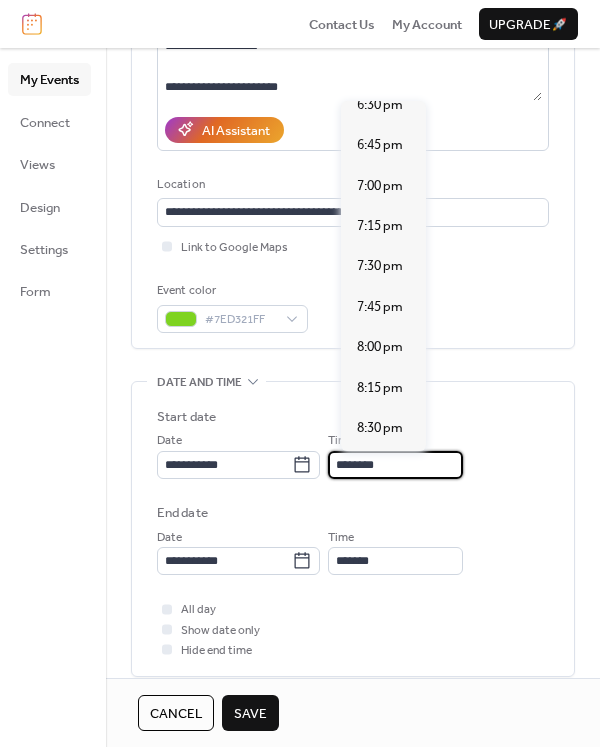 scroll, scrollTop: 3040, scrollLeft: 0, axis: vertical 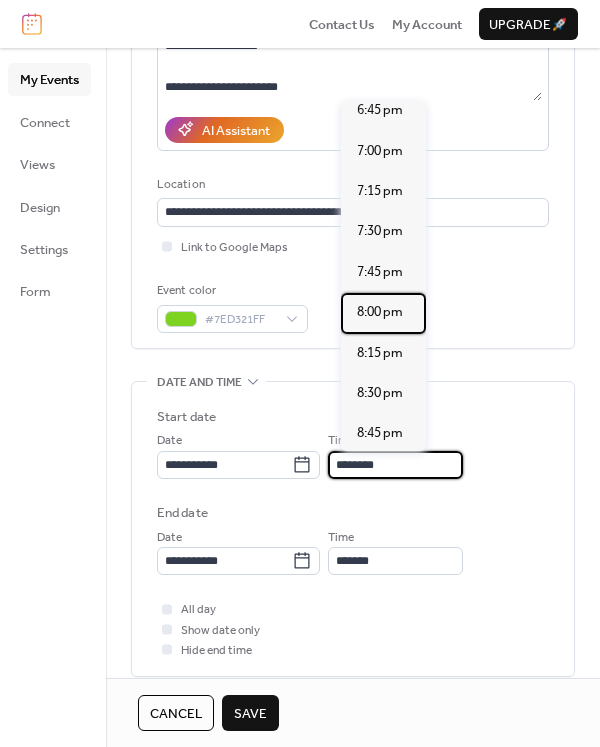 click on "8:00 pm" at bounding box center [380, 312] 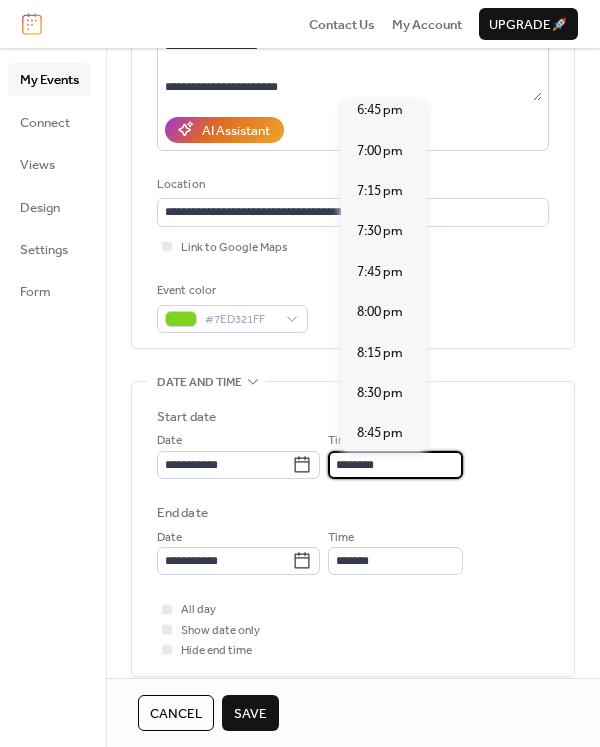 type on "*******" 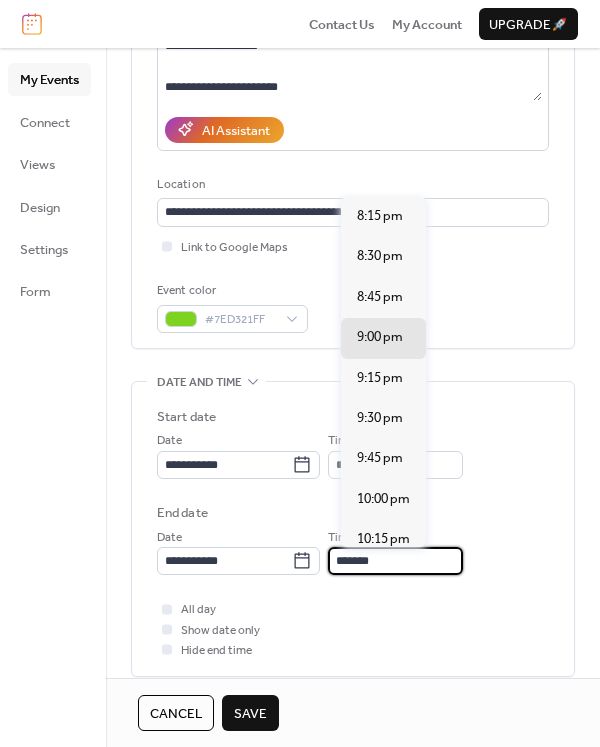 click on "*******" at bounding box center [395, 561] 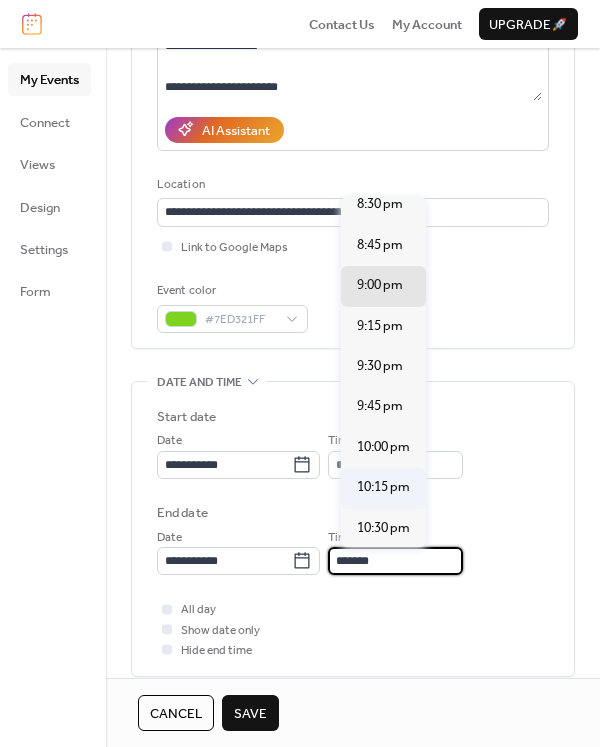 scroll, scrollTop: 100, scrollLeft: 0, axis: vertical 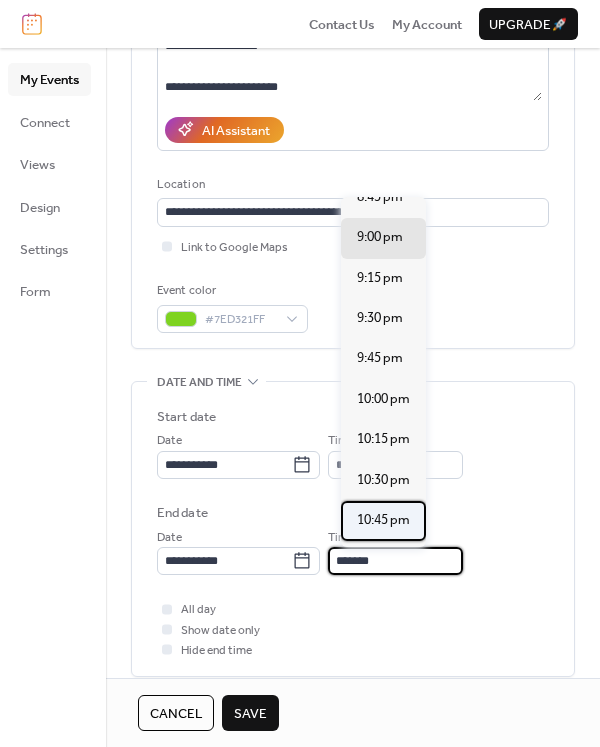 click on "10:45 pm" at bounding box center [383, 520] 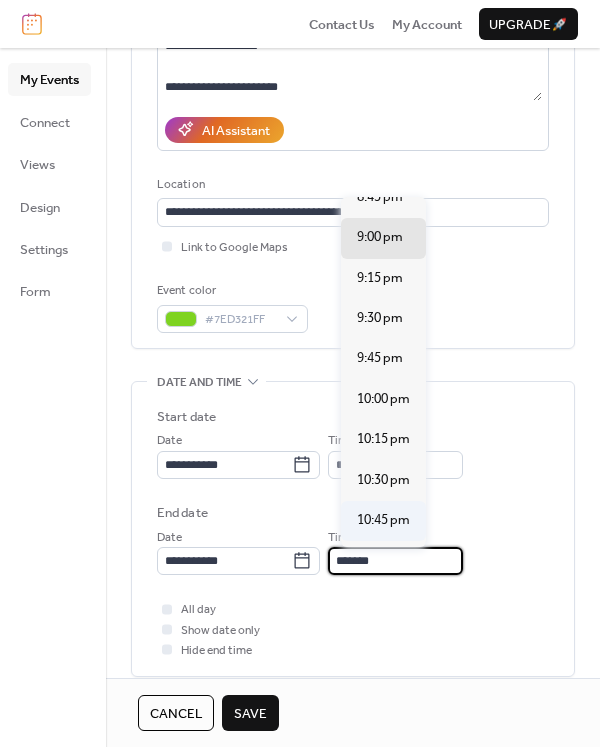 type on "********" 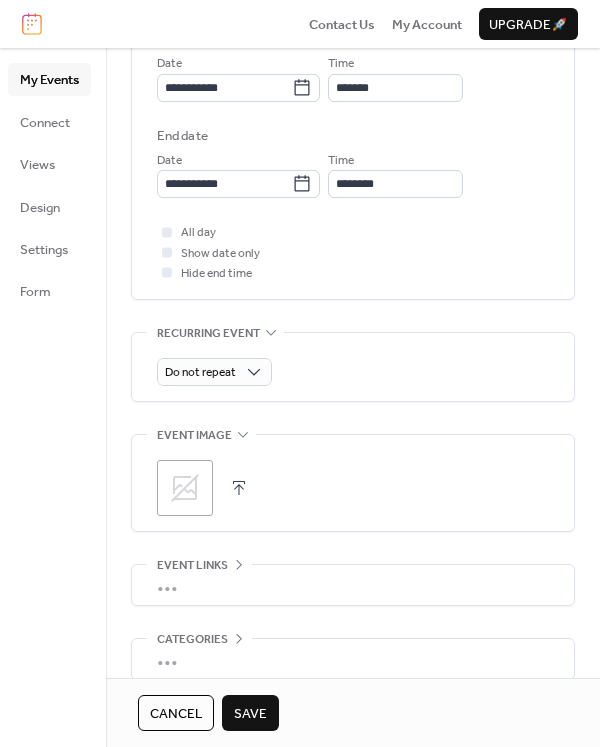 scroll, scrollTop: 700, scrollLeft: 0, axis: vertical 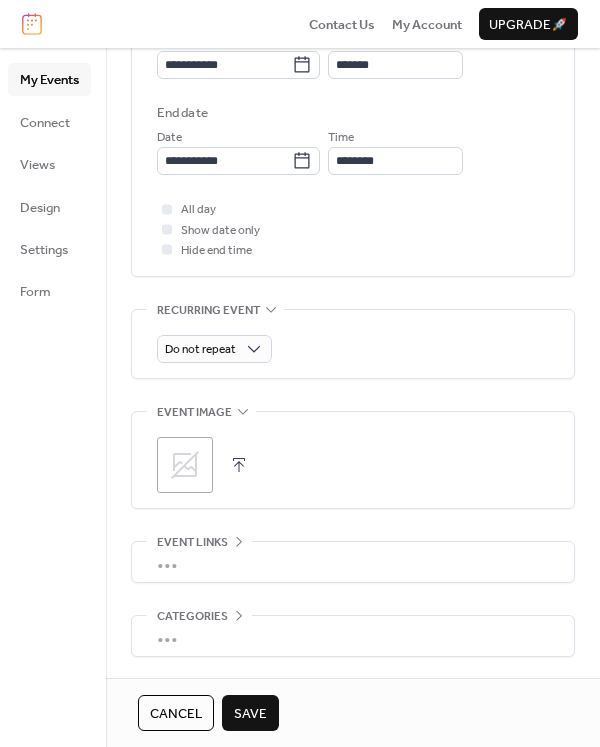click 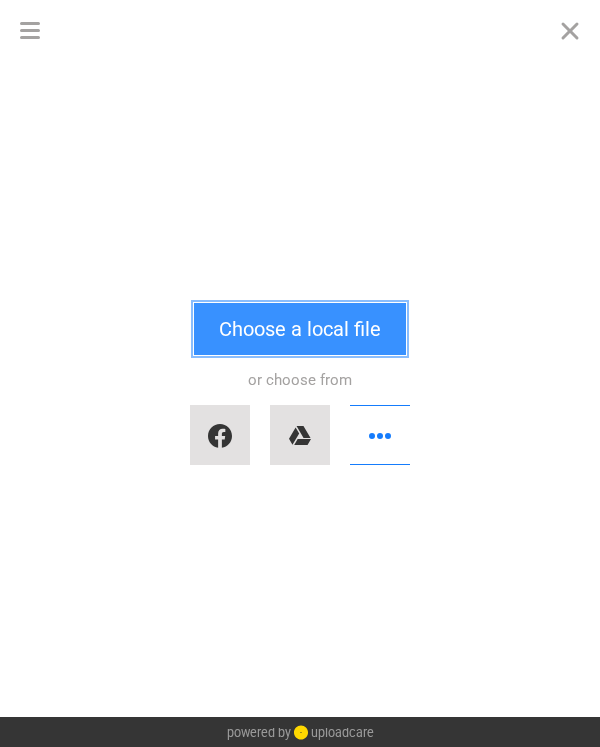 click on "Choose a local file" at bounding box center (300, 329) 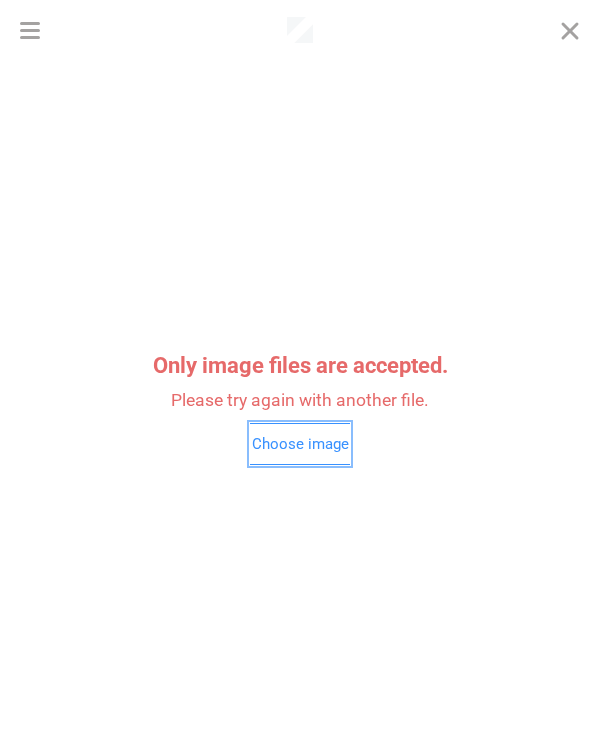 click on "Choose image" at bounding box center [300, 444] 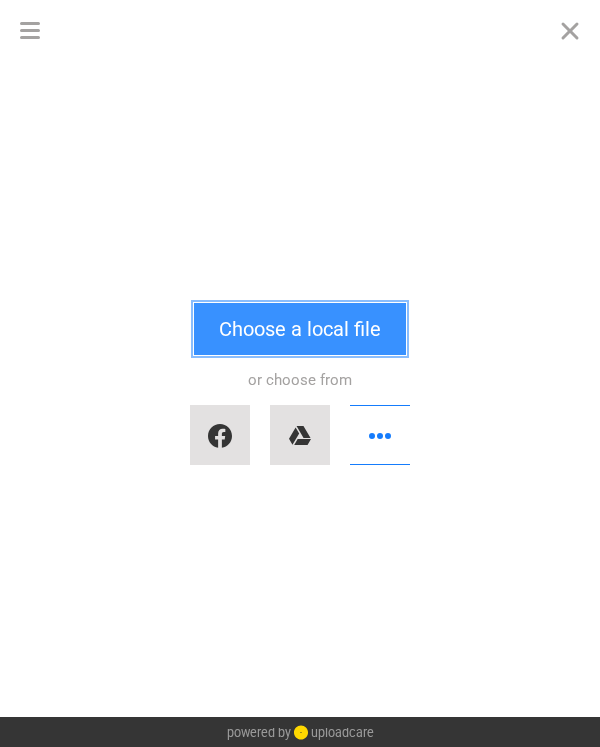 click on "Choose a local file" at bounding box center (300, 329) 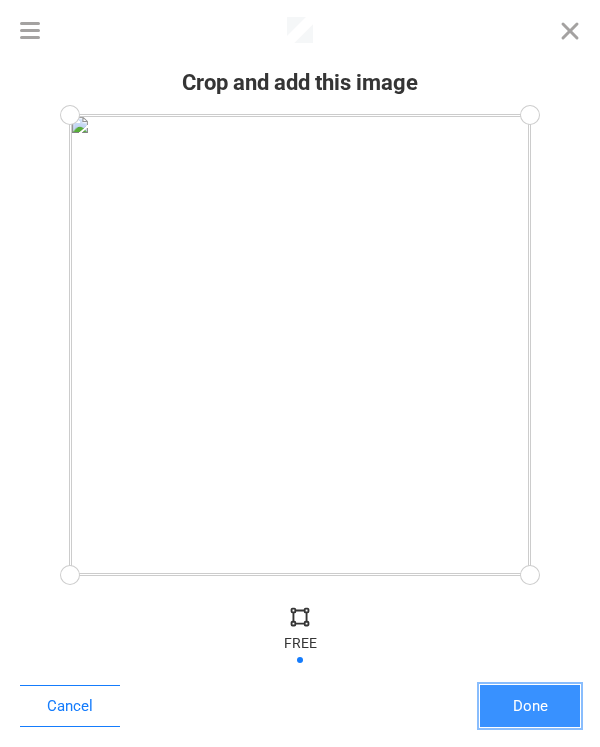 click on "Done" at bounding box center (530, 706) 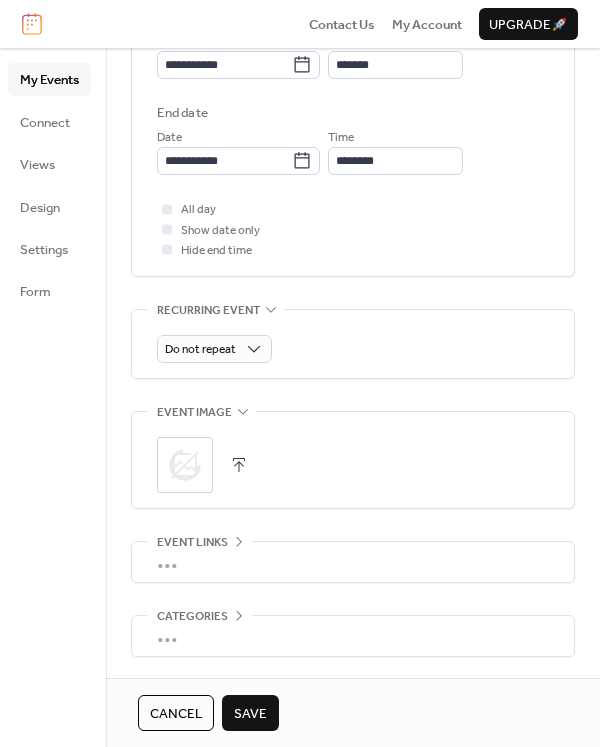scroll, scrollTop: 773, scrollLeft: 0, axis: vertical 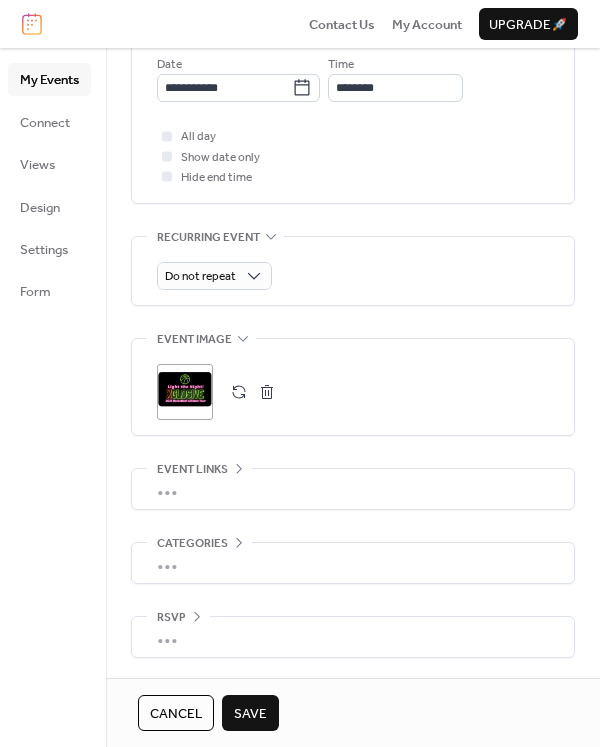 click on "•••" at bounding box center (353, 489) 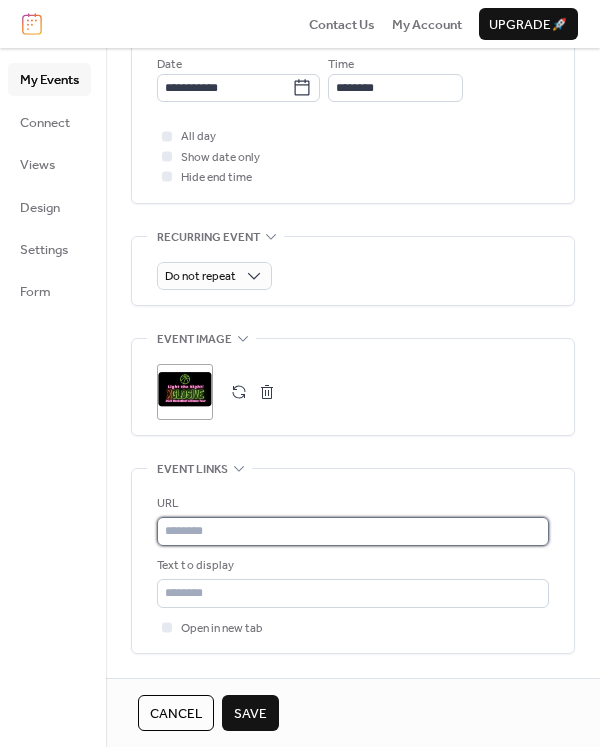 click at bounding box center [353, 531] 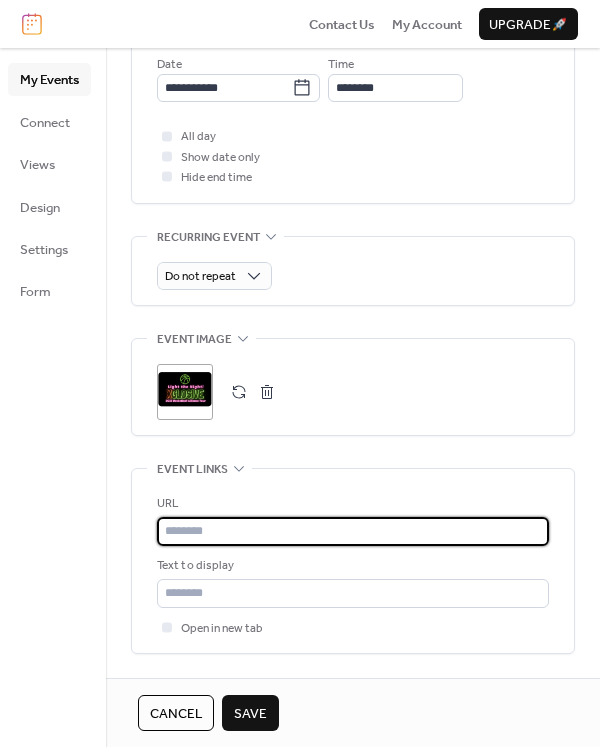 paste on "**********" 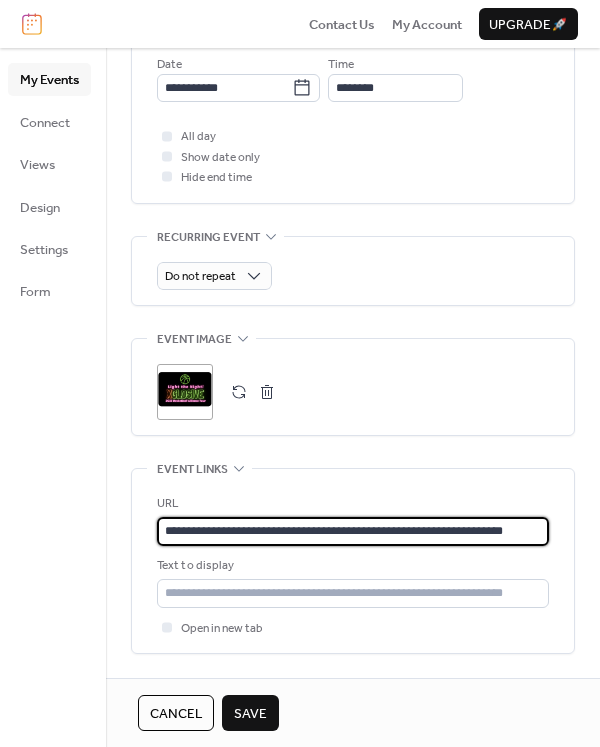 scroll, scrollTop: 0, scrollLeft: 54, axis: horizontal 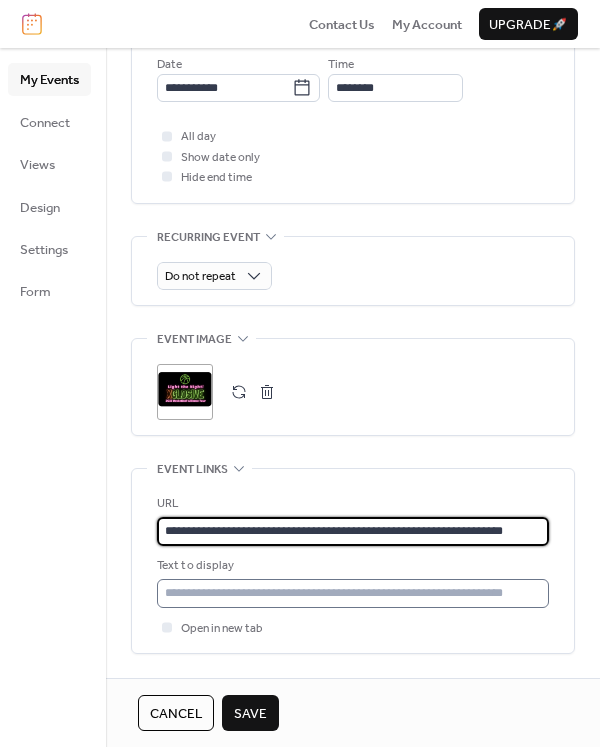 type on "**********" 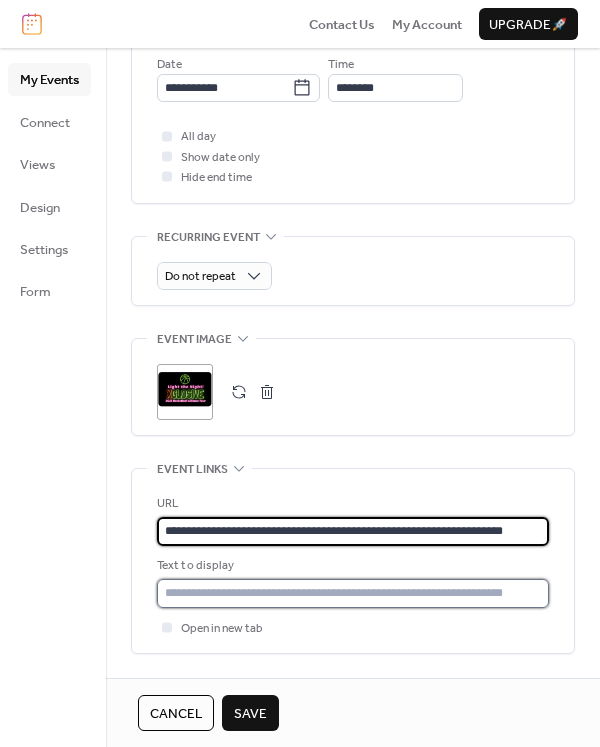 click at bounding box center (353, 593) 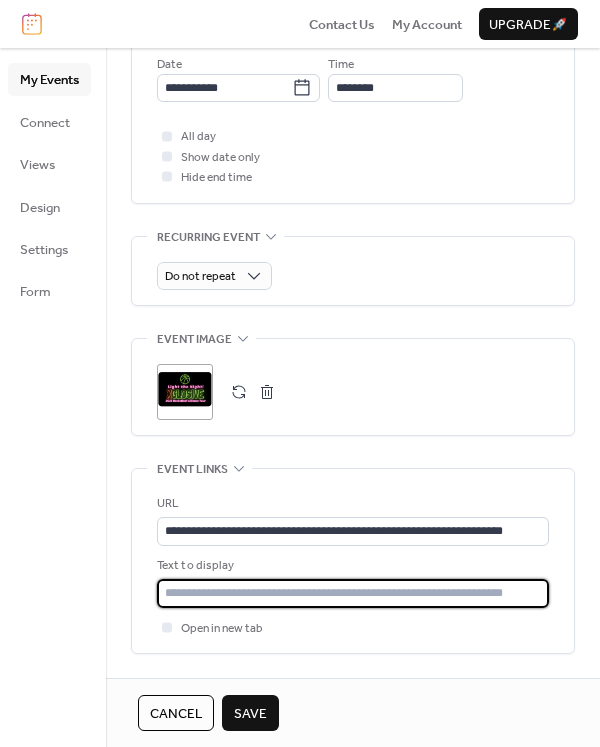 click at bounding box center (353, 593) 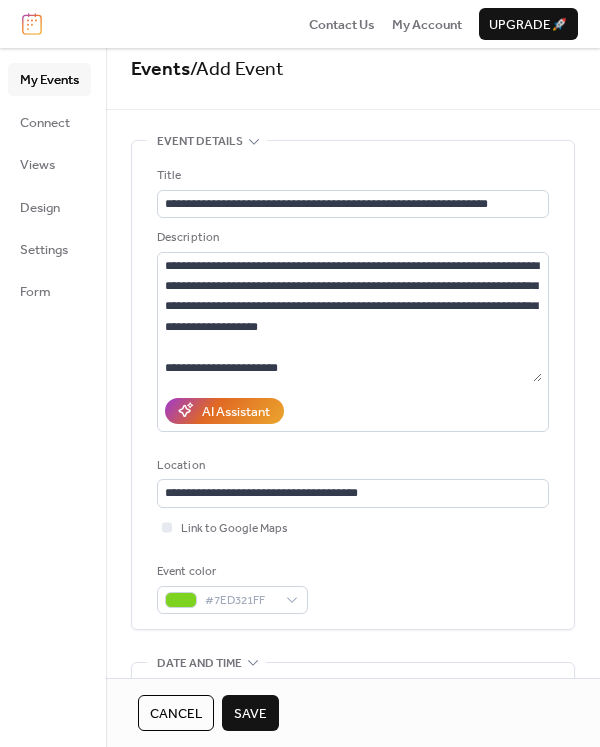 scroll, scrollTop: 0, scrollLeft: 0, axis: both 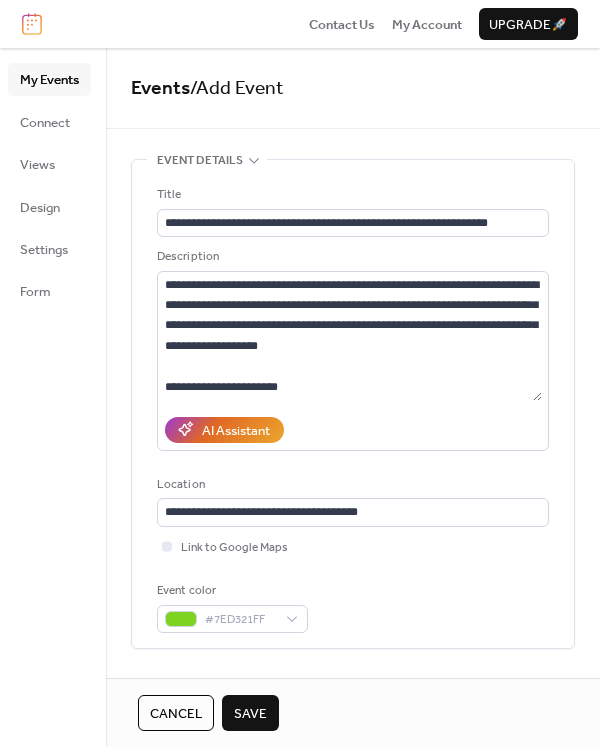 type on "**********" 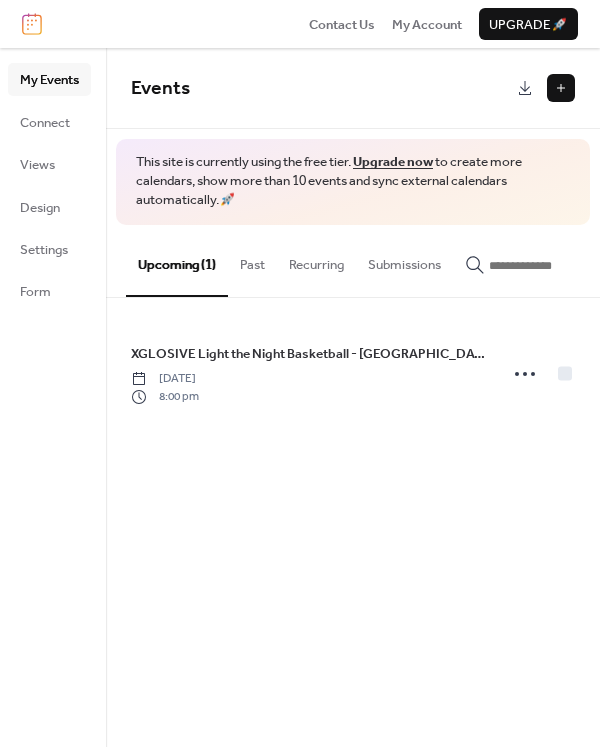 click at bounding box center [561, 88] 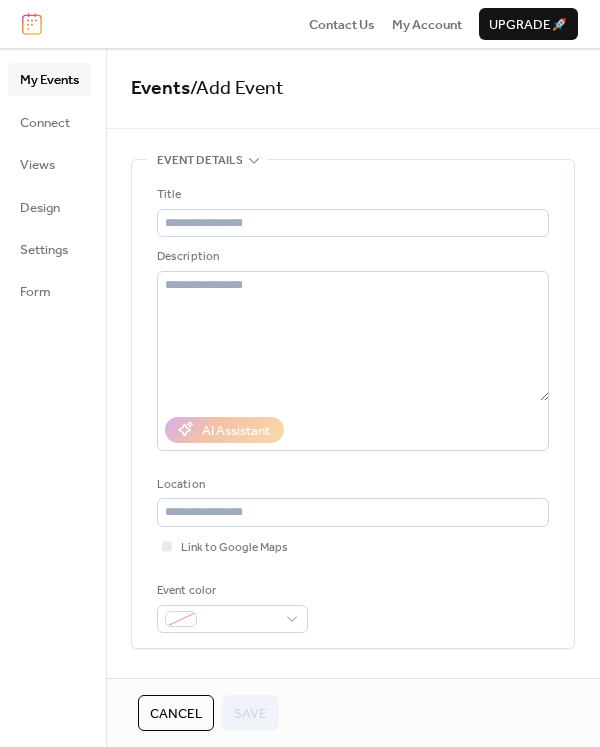 click on "My Events" at bounding box center [49, 80] 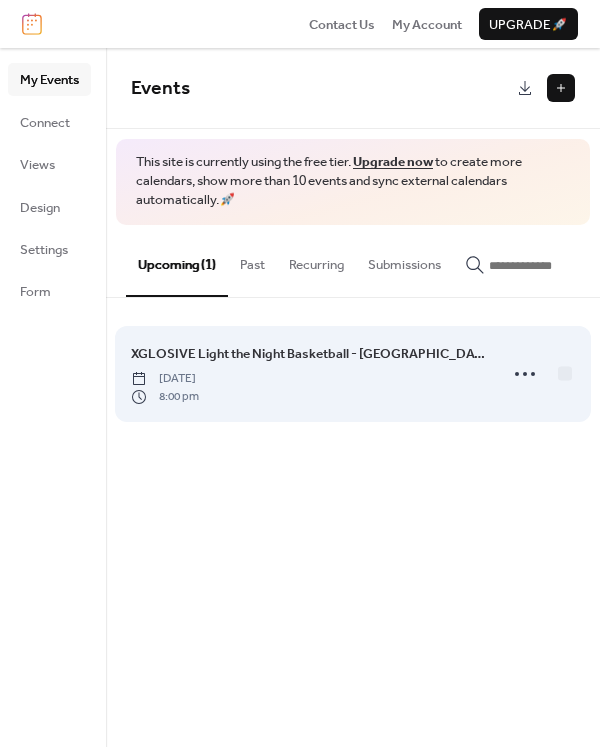 click on "XGLOSIVE Light the Night Basketball - [GEOGRAPHIC_DATA][PERSON_NAME] [DATE] 8:00 pm" at bounding box center [353, 374] 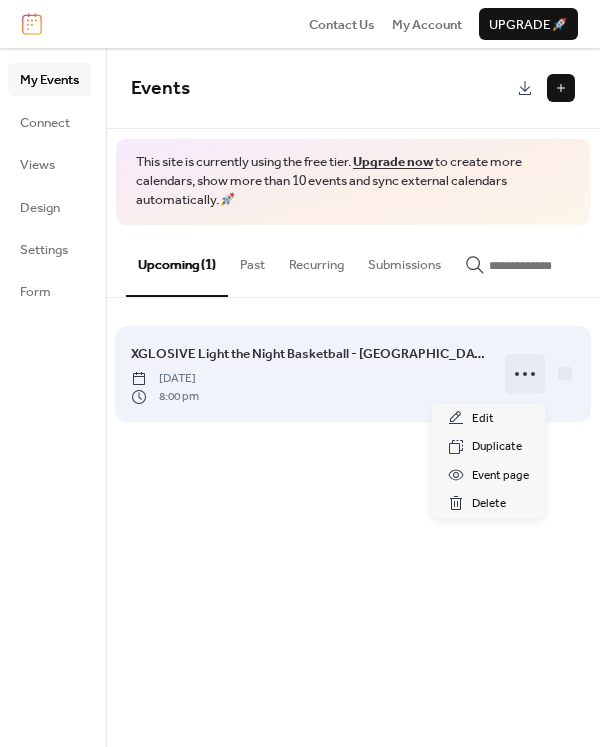 click 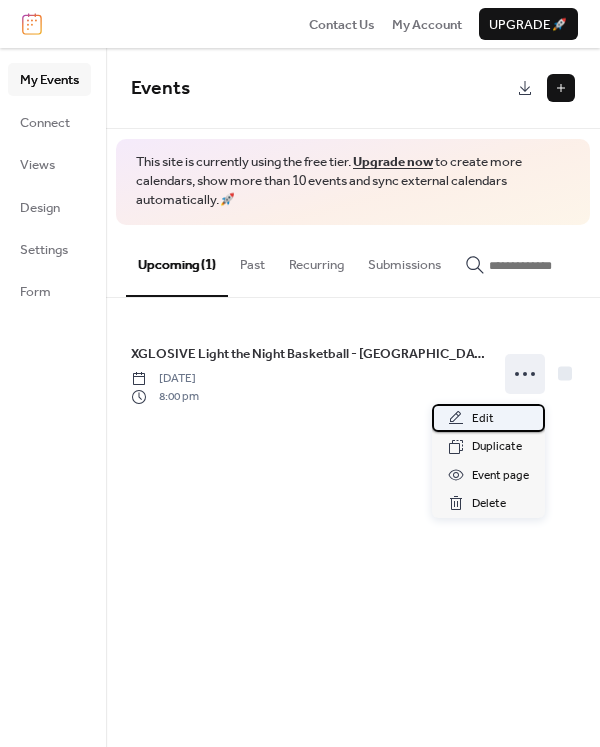 click on "Edit" at bounding box center (483, 419) 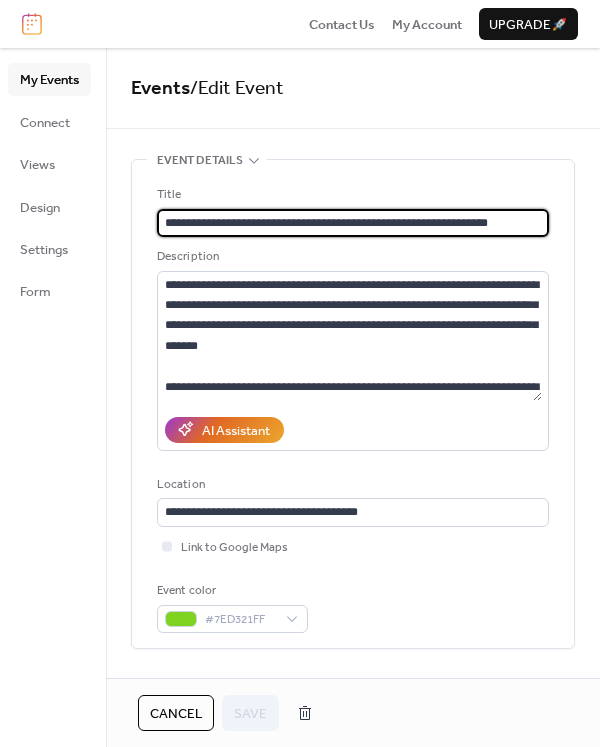 scroll, scrollTop: 0, scrollLeft: 0, axis: both 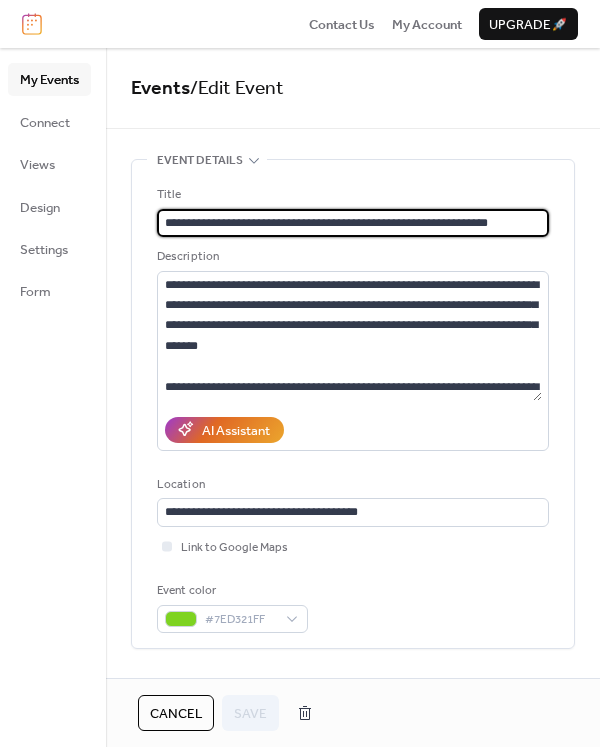 drag, startPoint x: 165, startPoint y: 221, endPoint x: 356, endPoint y: 224, distance: 191.02356 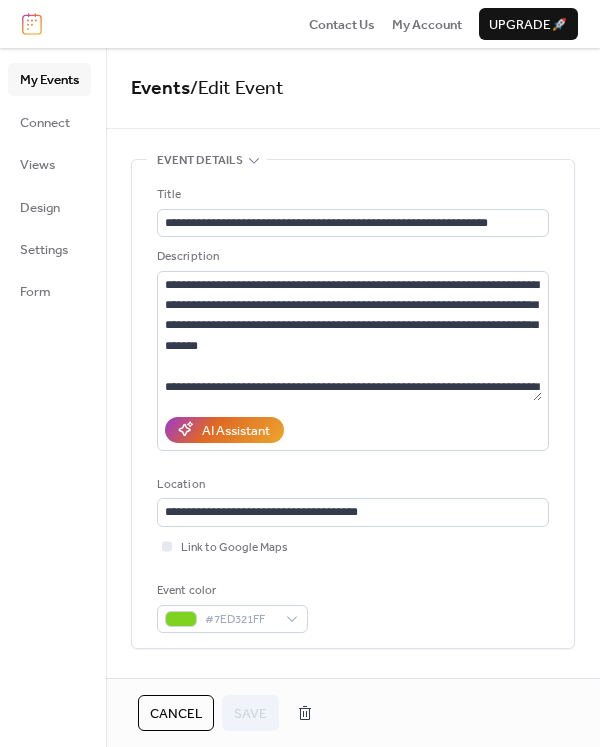 click on "My Events" at bounding box center [49, 80] 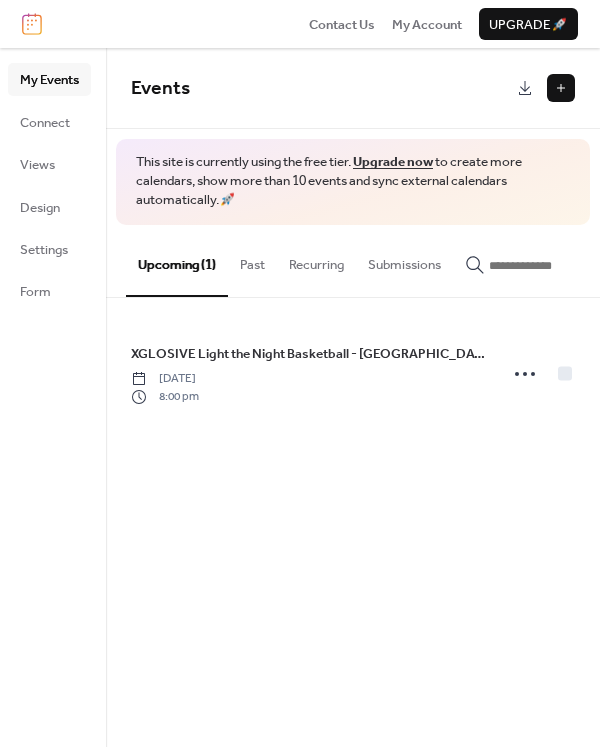 click at bounding box center (561, 88) 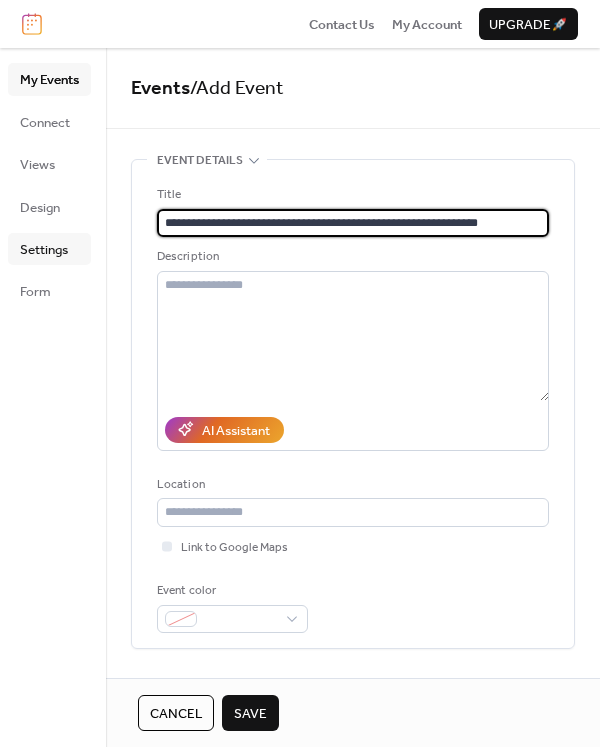 type on "**********" 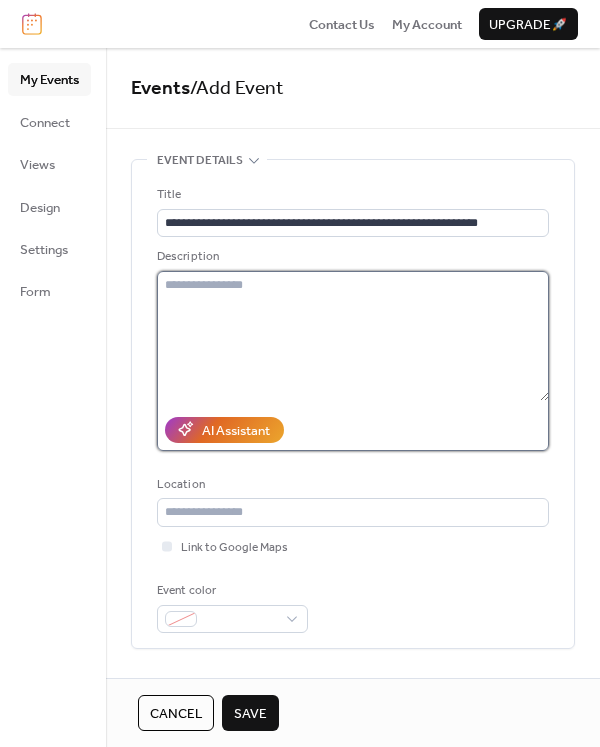 click at bounding box center [353, 336] 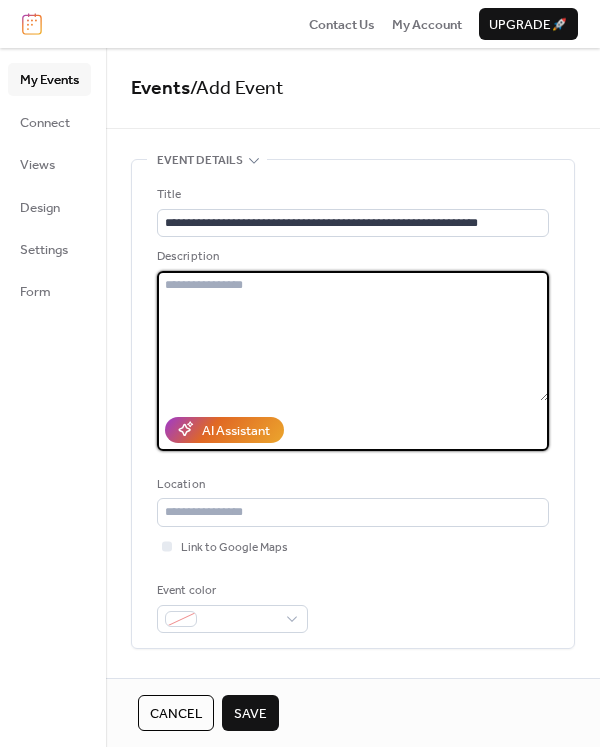 paste on "**********" 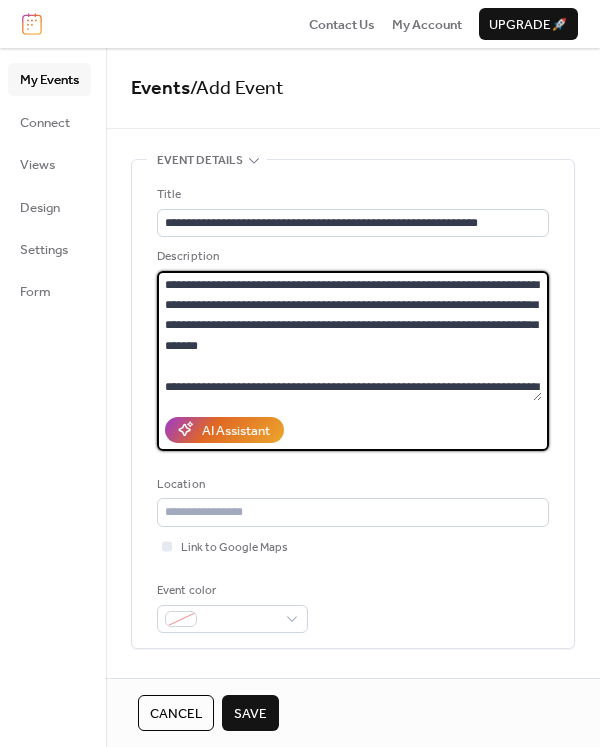 scroll, scrollTop: 99, scrollLeft: 0, axis: vertical 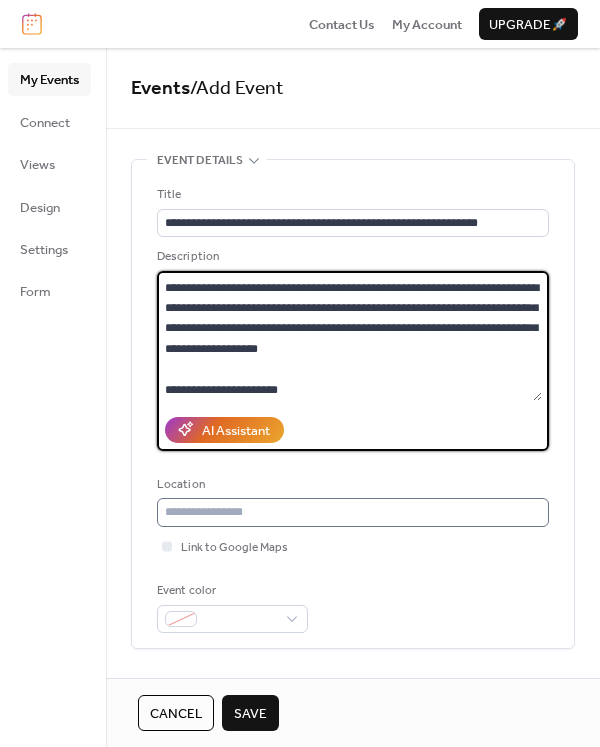 type on "**********" 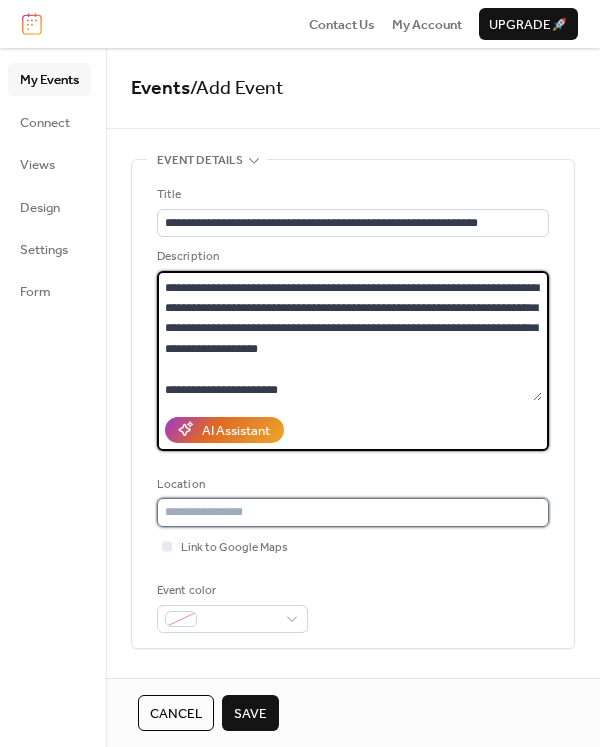 click at bounding box center (353, 512) 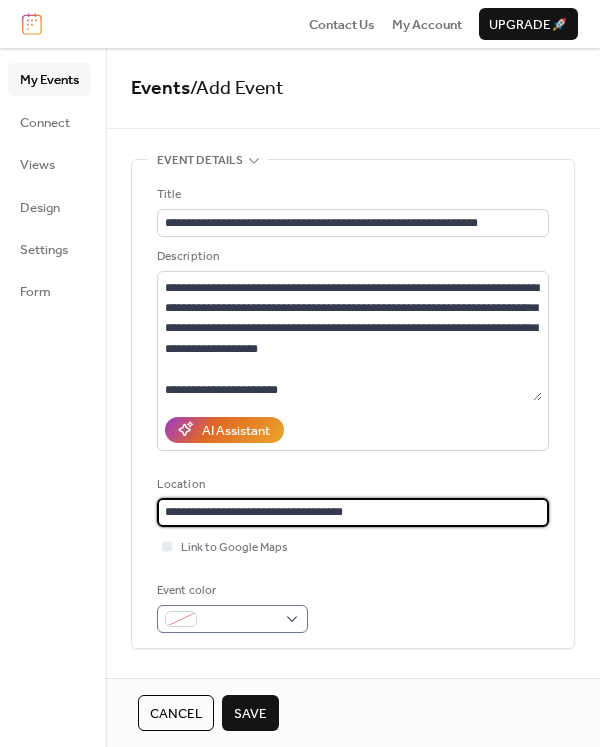 type on "**********" 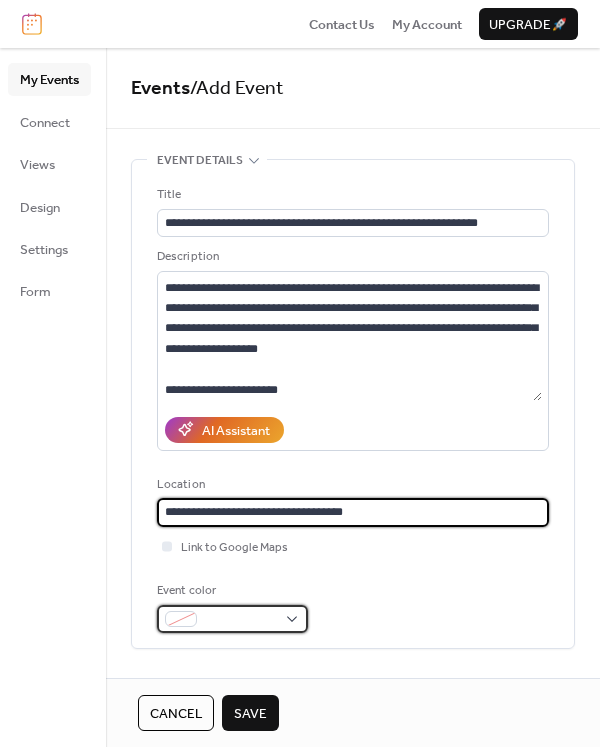 click at bounding box center [240, 620] 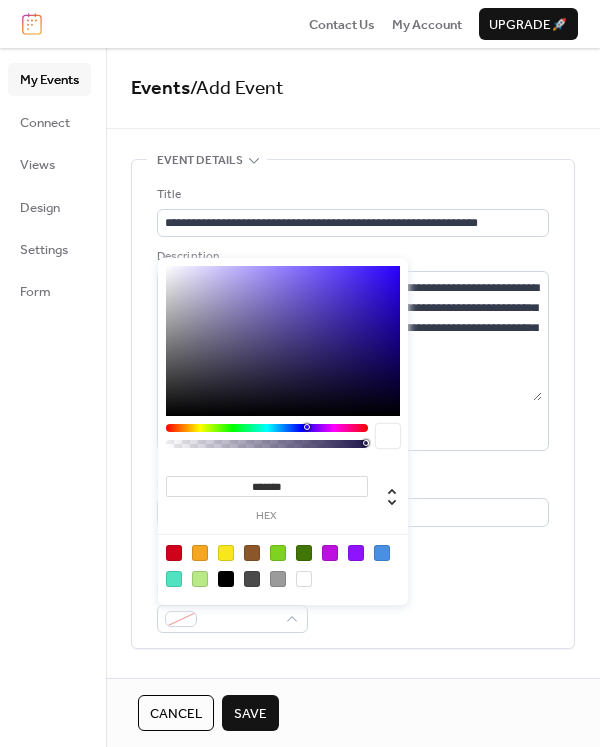 click at bounding box center [278, 553] 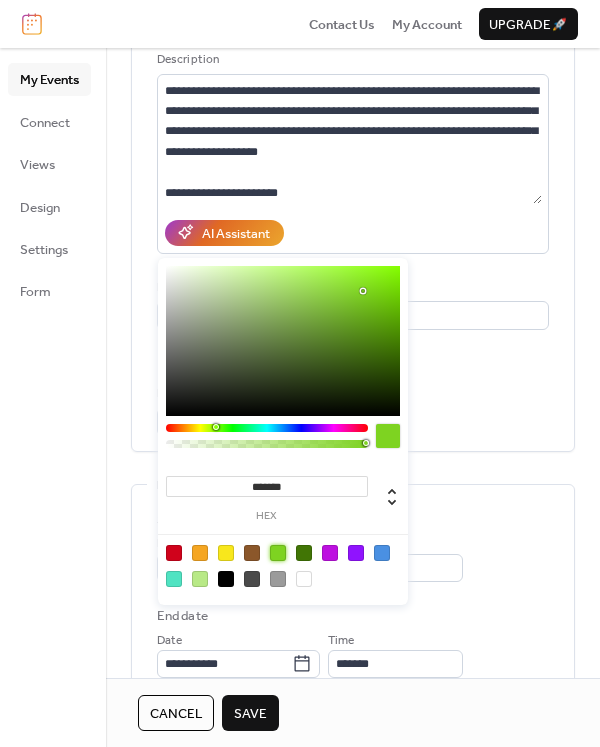 scroll, scrollTop: 200, scrollLeft: 0, axis: vertical 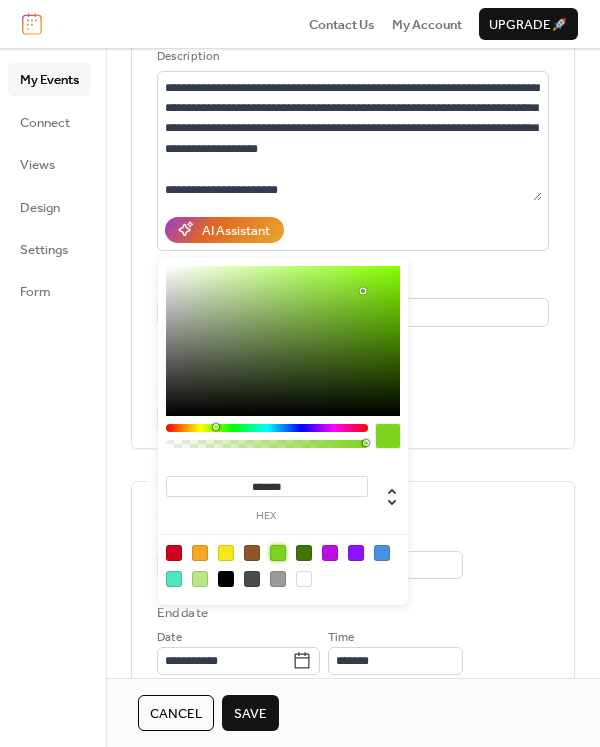 click on "Start date" at bounding box center (353, 517) 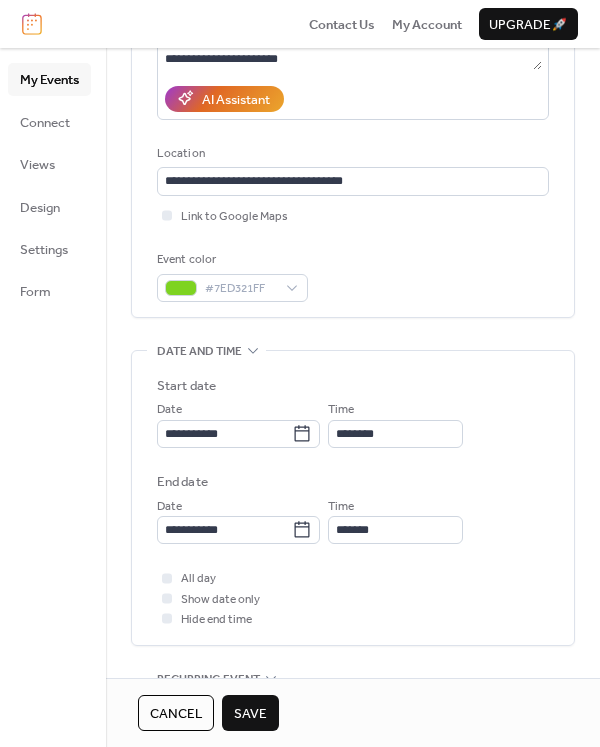 scroll, scrollTop: 400, scrollLeft: 0, axis: vertical 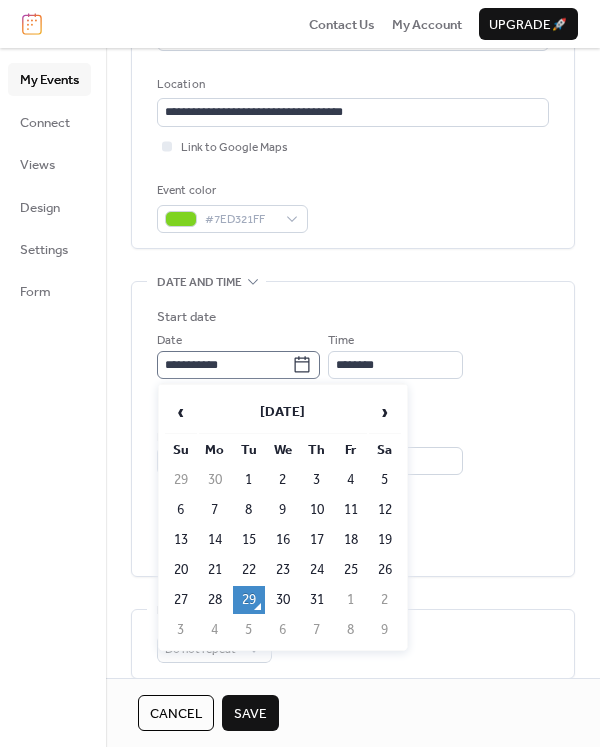click 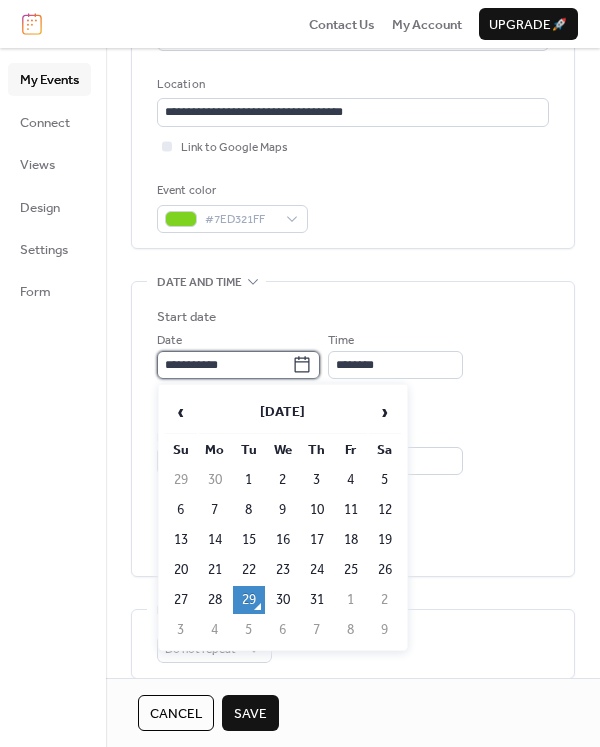 click on "**********" at bounding box center [224, 365] 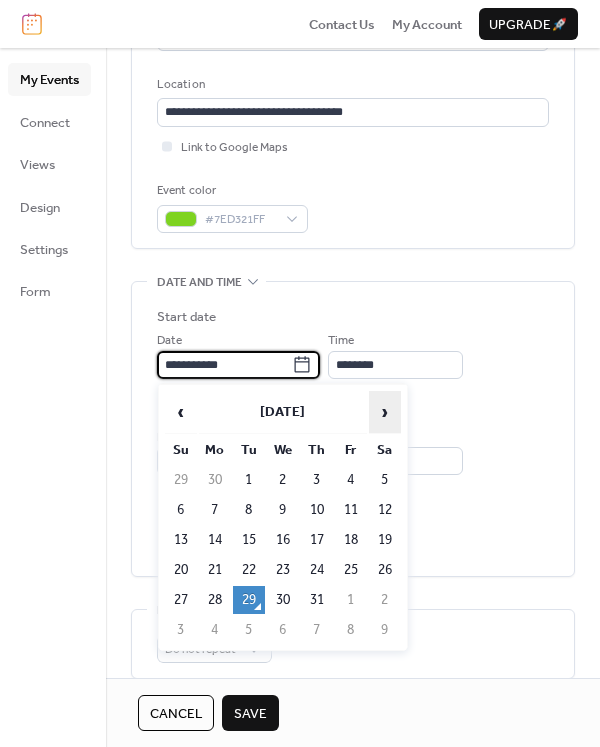 click on "›" at bounding box center (385, 412) 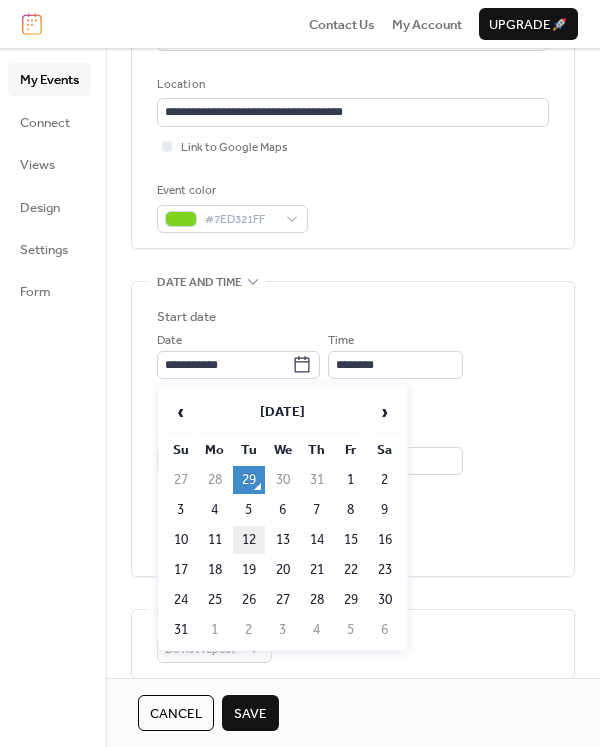 click on "12" at bounding box center [249, 540] 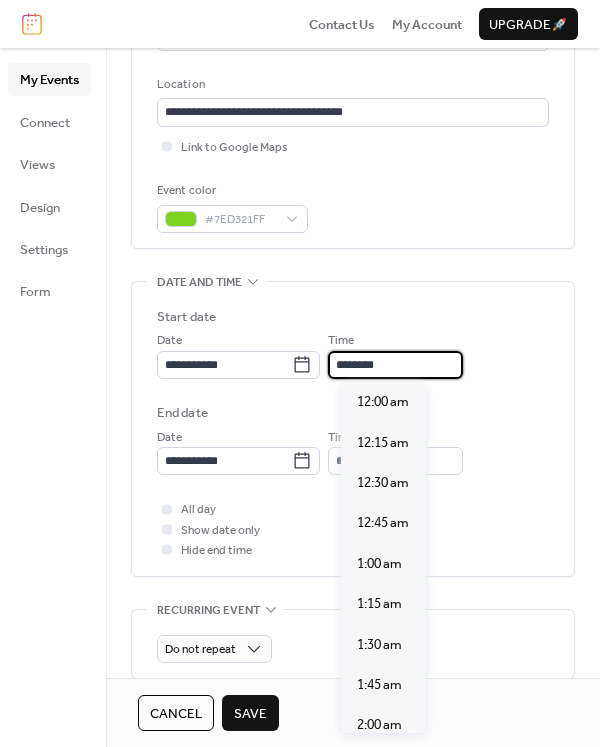 click on "********" at bounding box center (395, 365) 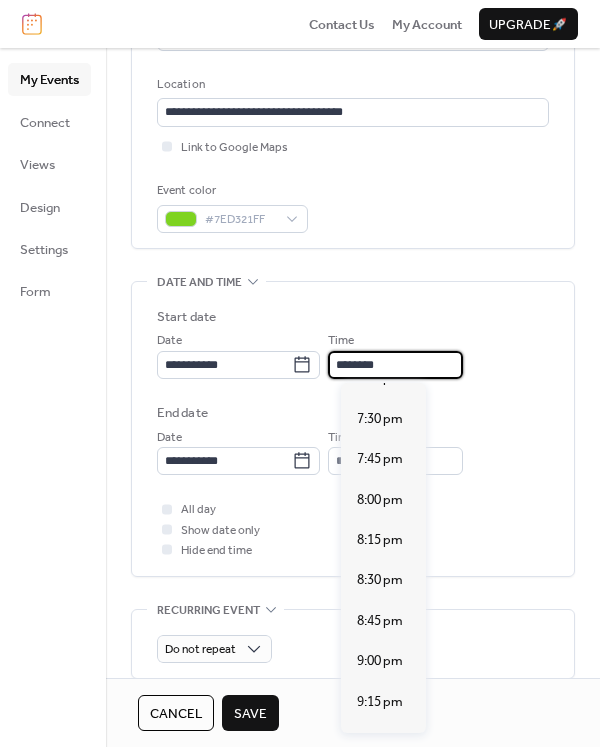 scroll, scrollTop: 3140, scrollLeft: 0, axis: vertical 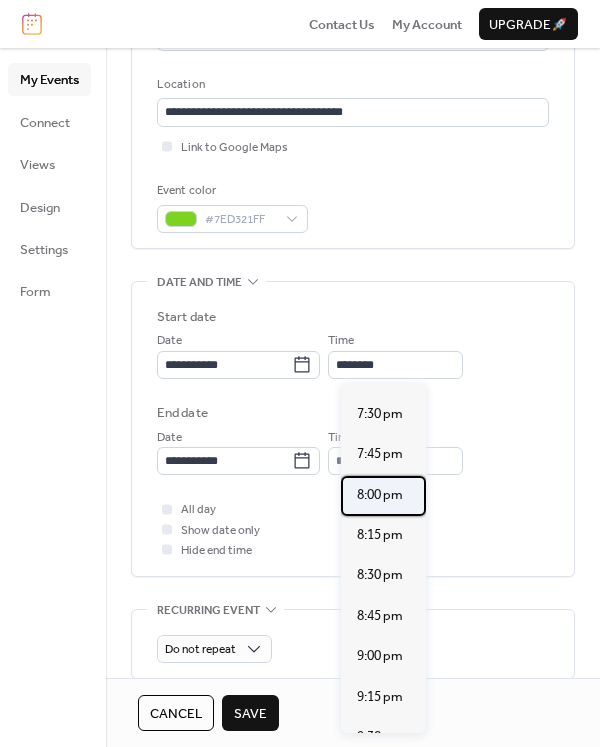 click on "8:00 pm" at bounding box center [380, 495] 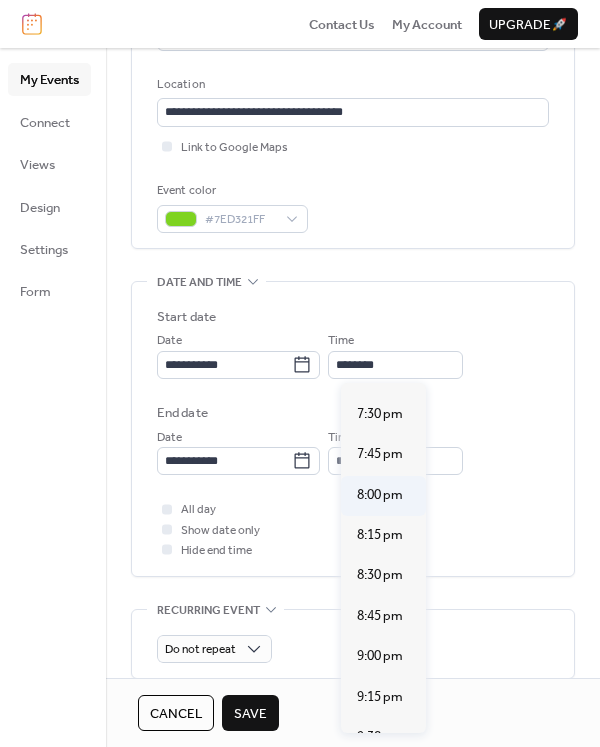 type on "*******" 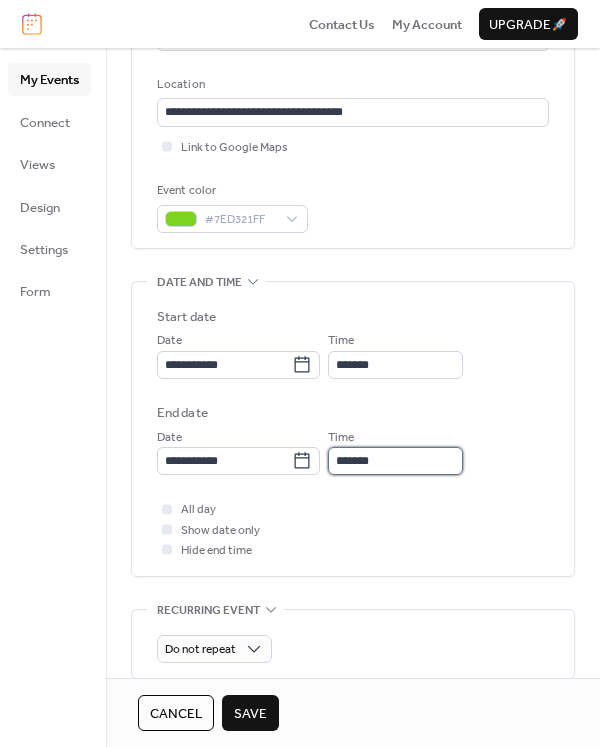 click on "*******" at bounding box center [395, 461] 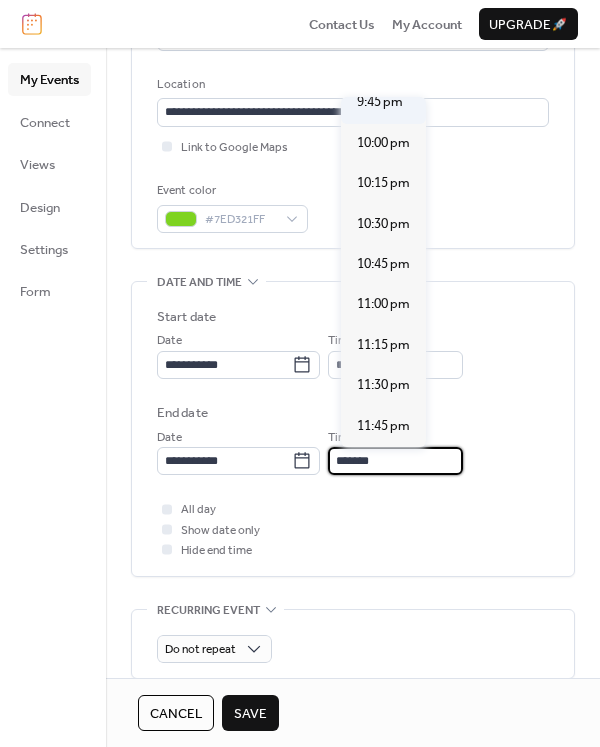 scroll, scrollTop: 156, scrollLeft: 0, axis: vertical 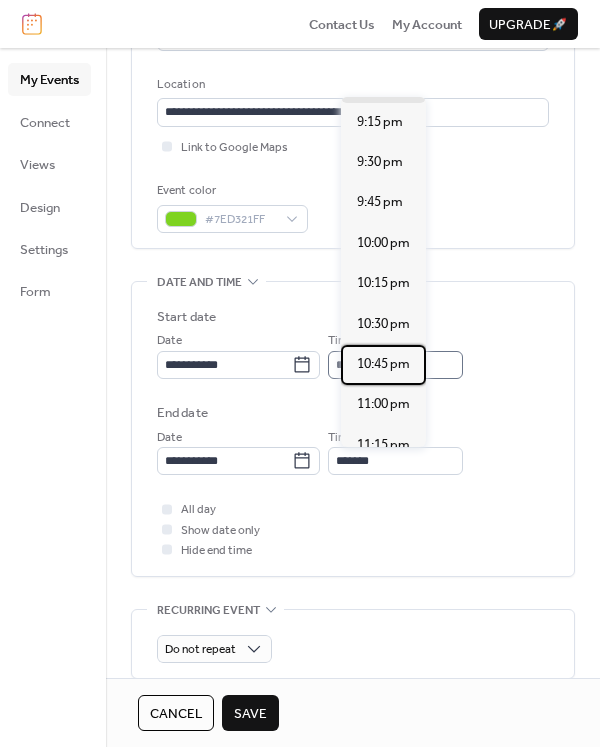click on "10:45 pm" at bounding box center (383, 364) 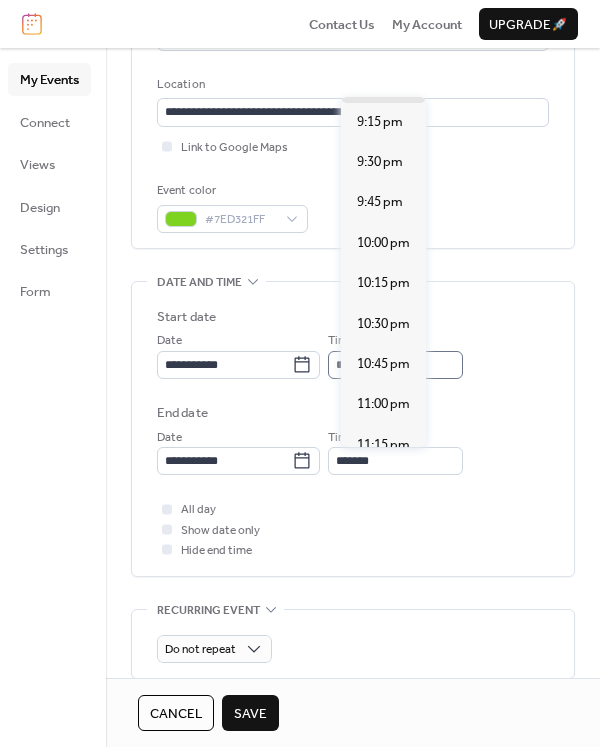 type on "********" 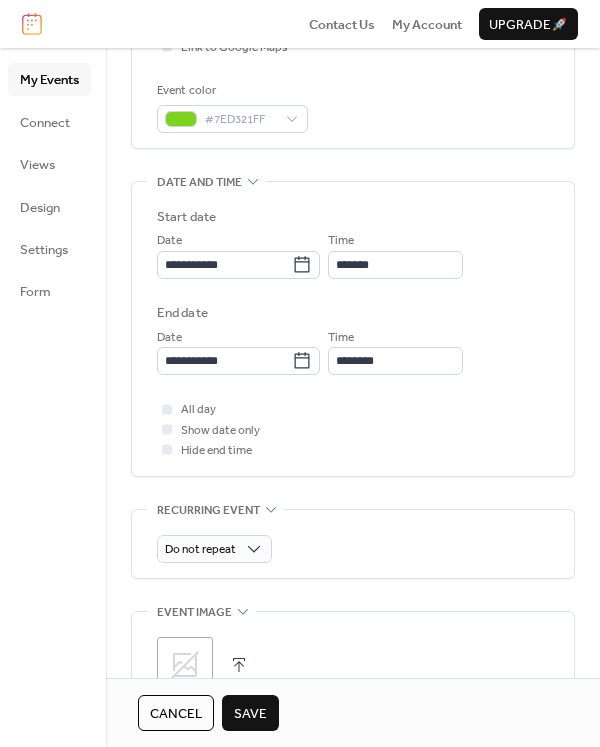 scroll, scrollTop: 600, scrollLeft: 0, axis: vertical 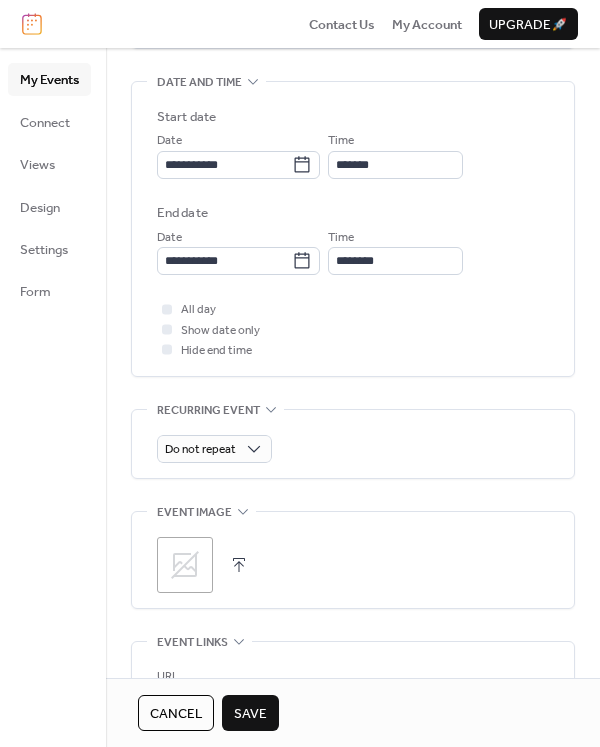 click 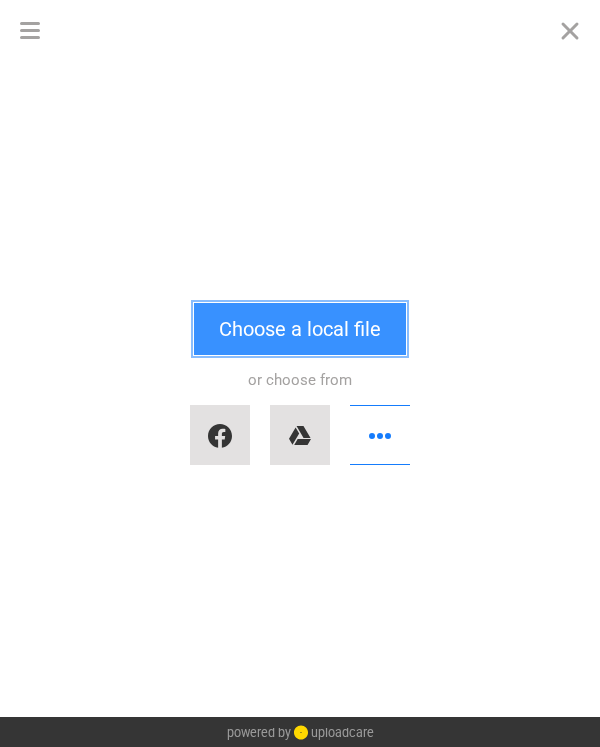 click on "Choose a local file" at bounding box center [300, 329] 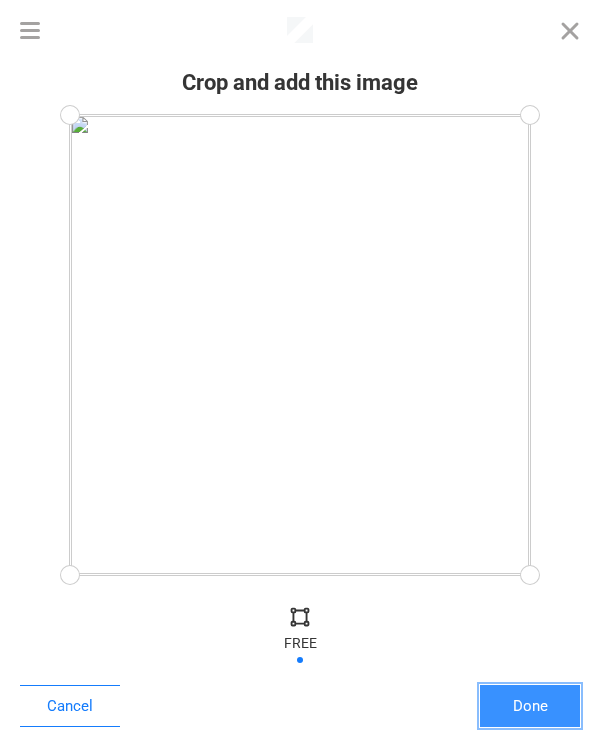 click on "Done" at bounding box center [530, 706] 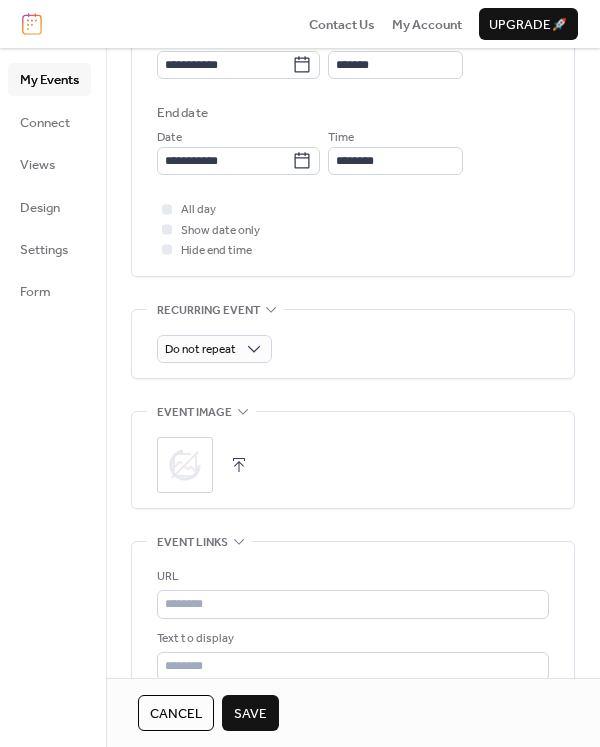 scroll, scrollTop: 800, scrollLeft: 0, axis: vertical 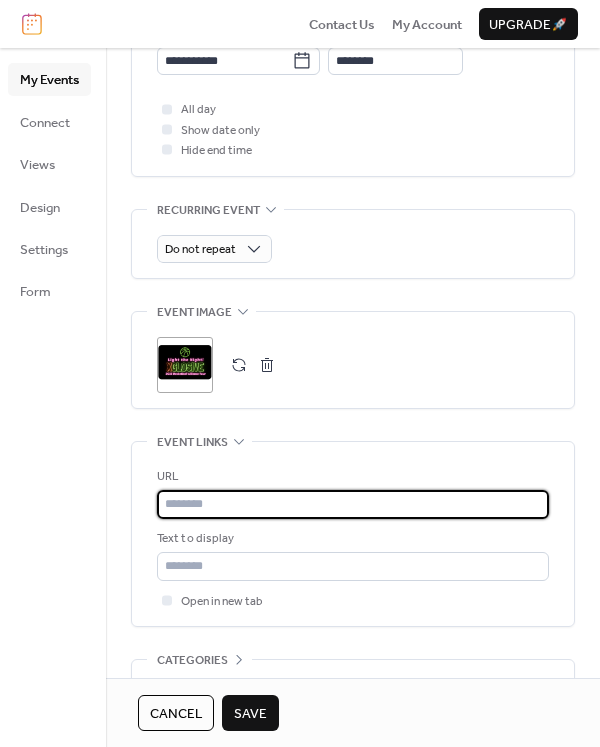 click at bounding box center [353, 504] 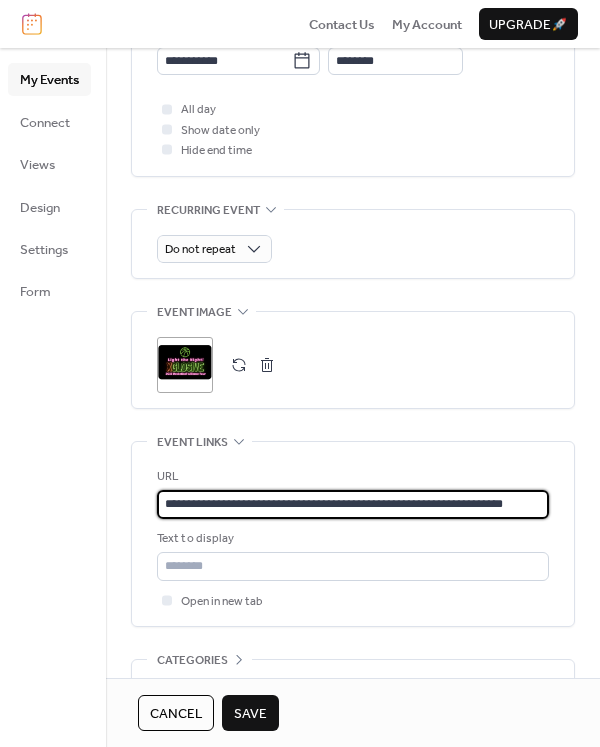 scroll, scrollTop: 0, scrollLeft: 54, axis: horizontal 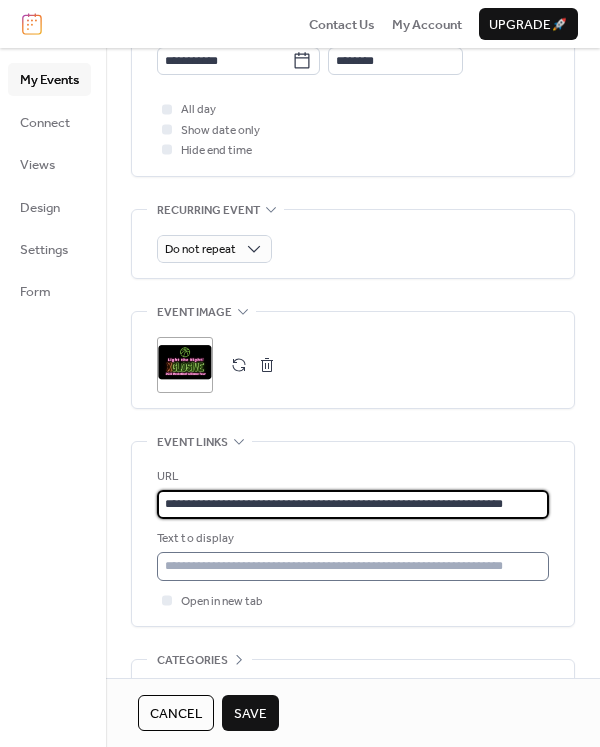 type on "**********" 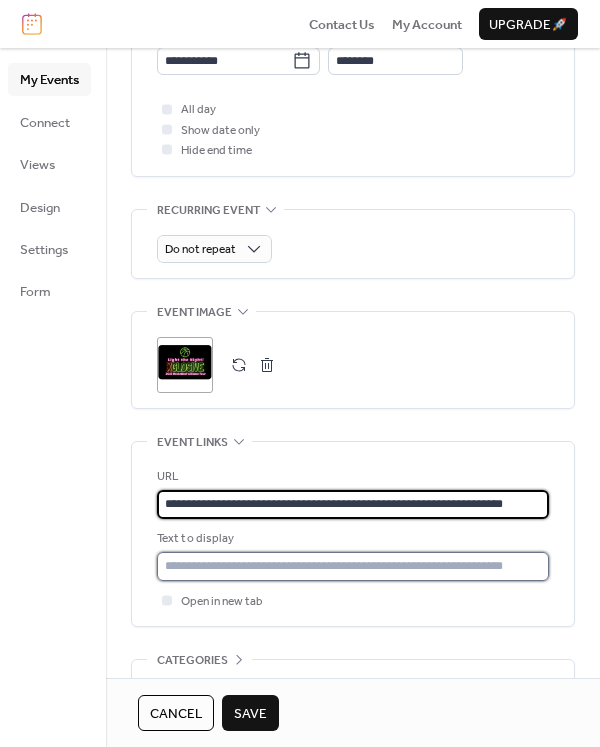 click at bounding box center (353, 566) 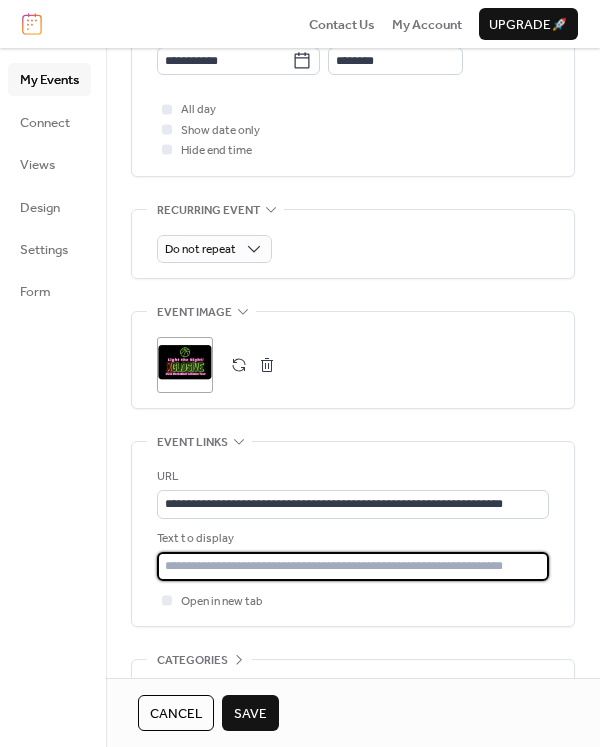 type on "**********" 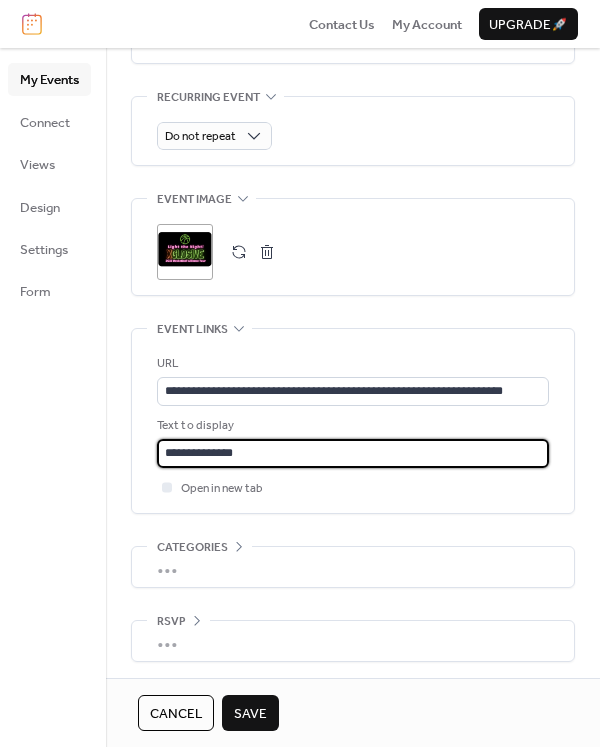 scroll, scrollTop: 917, scrollLeft: 0, axis: vertical 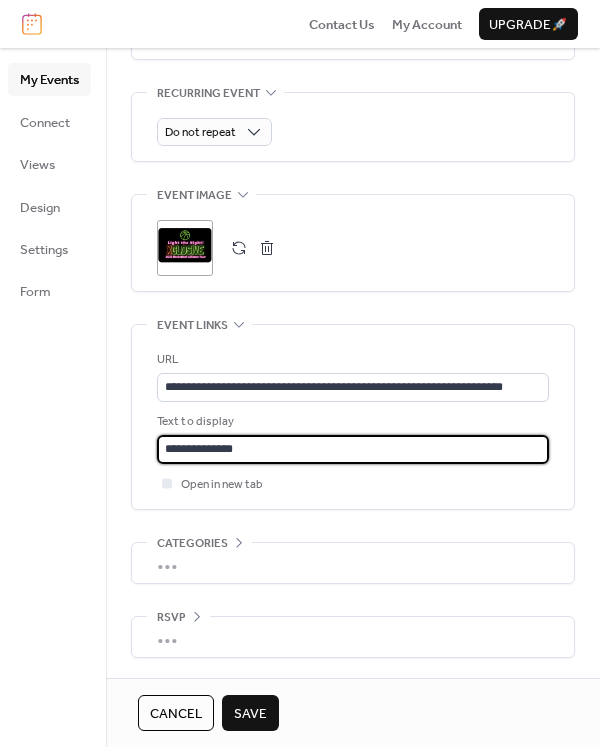 click on "Save" at bounding box center (250, 714) 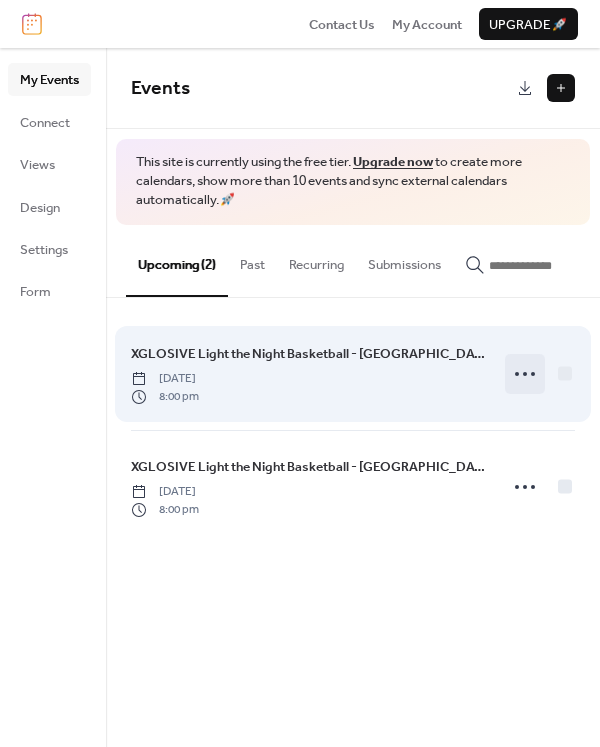 click 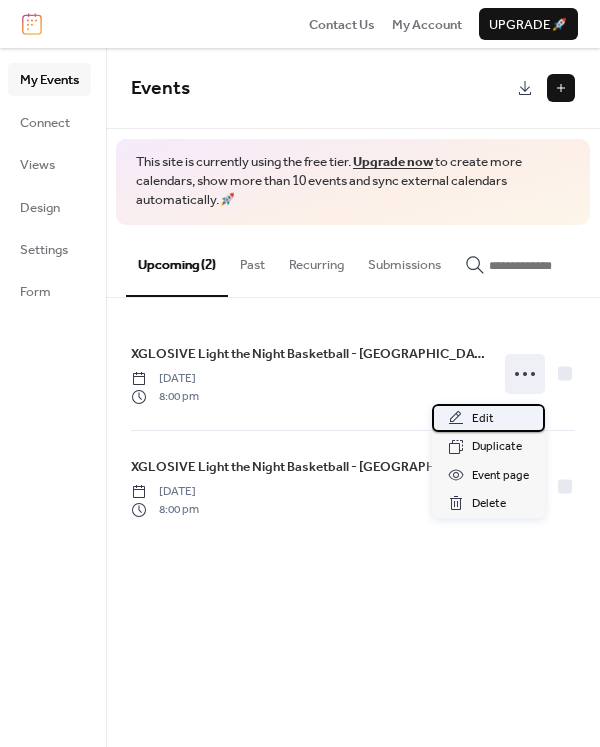 click on "Edit" at bounding box center (488, 418) 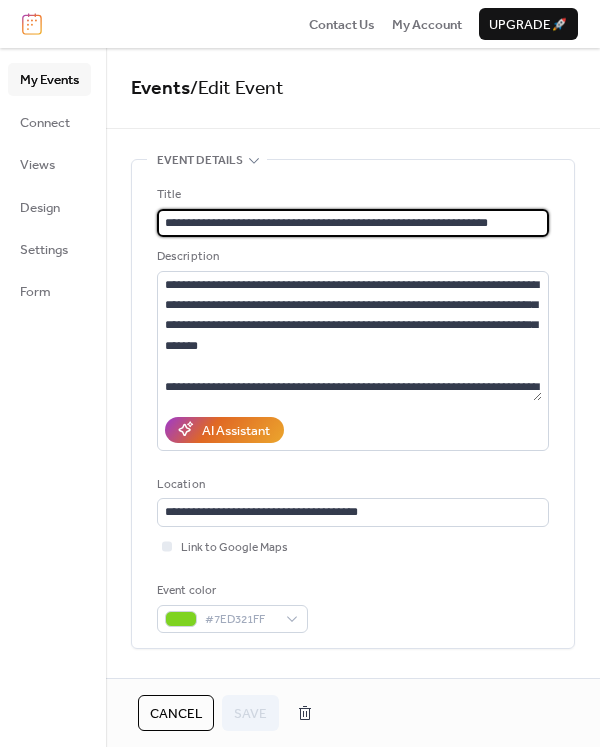 drag, startPoint x: 166, startPoint y: 218, endPoint x: 357, endPoint y: 227, distance: 191.21193 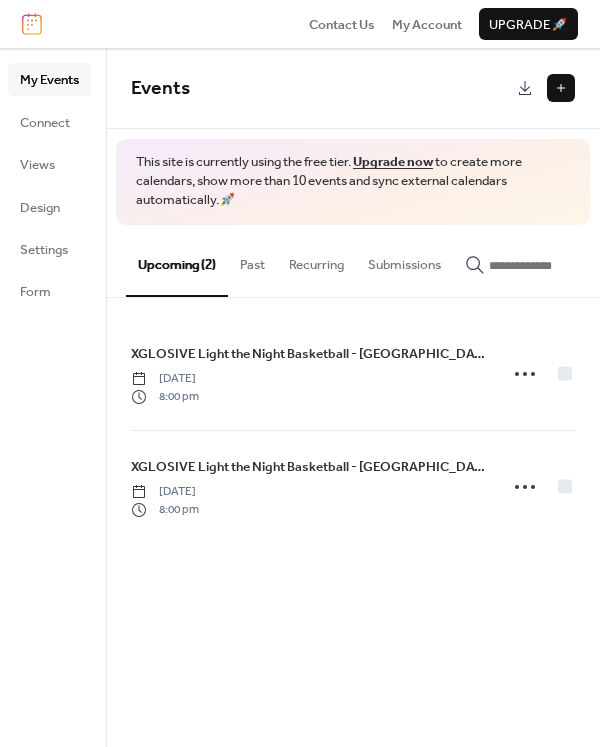 click at bounding box center (561, 88) 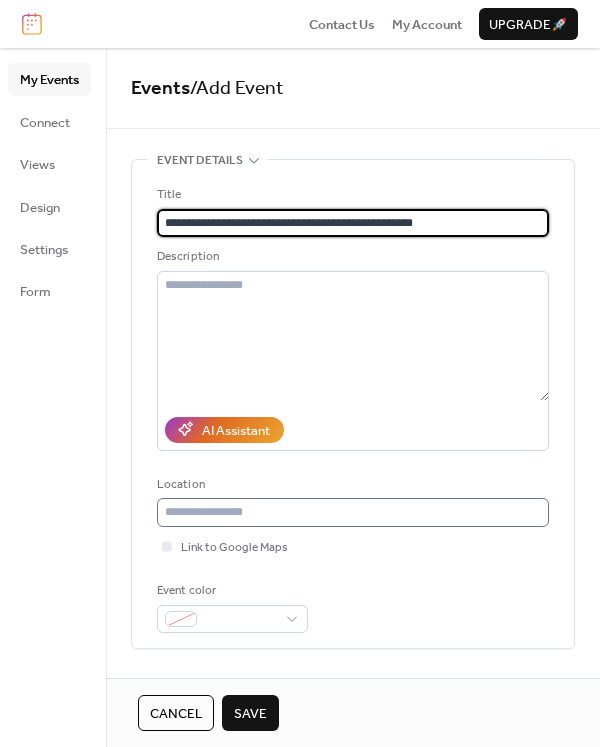 type on "**********" 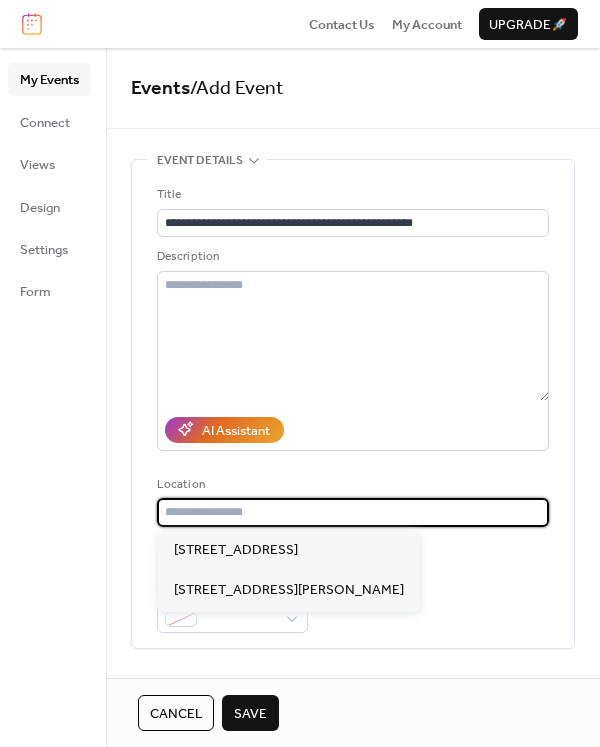 click at bounding box center (353, 512) 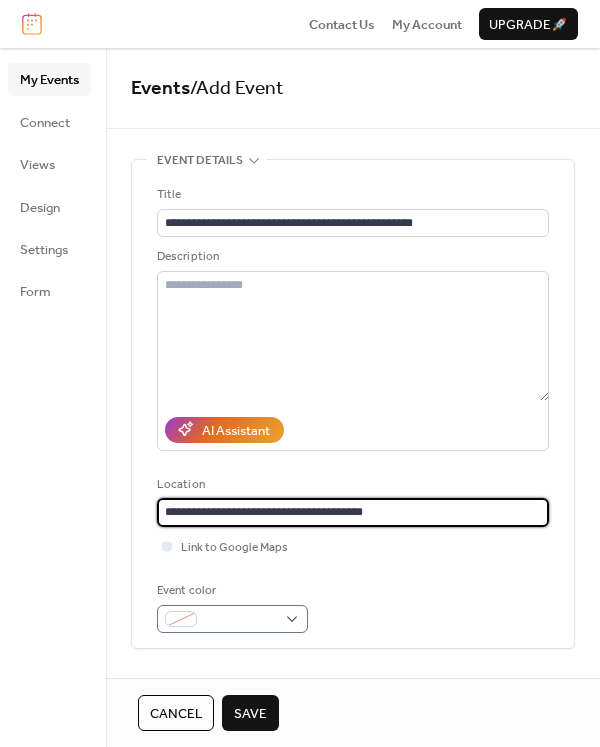 type on "**********" 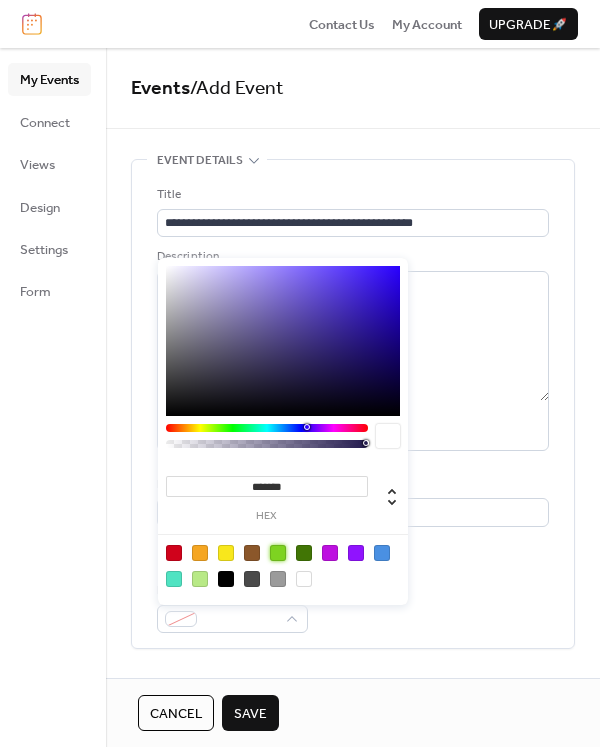 click at bounding box center [278, 553] 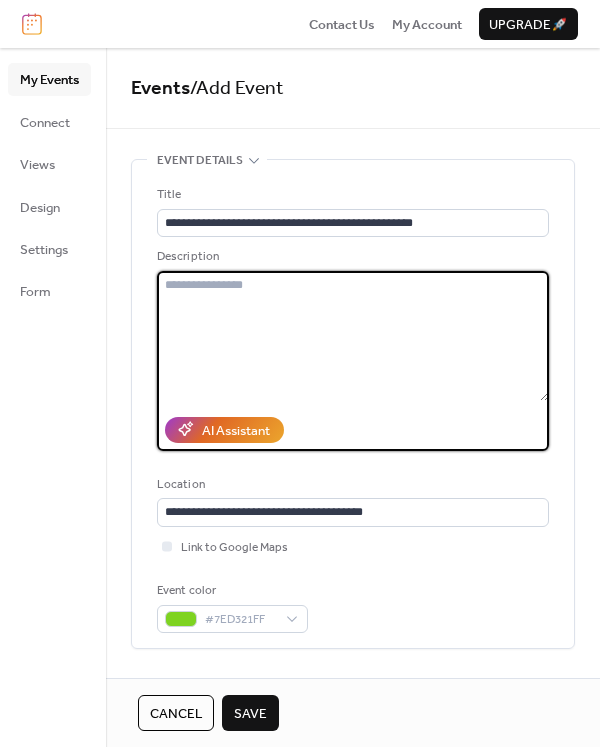 click at bounding box center [353, 336] 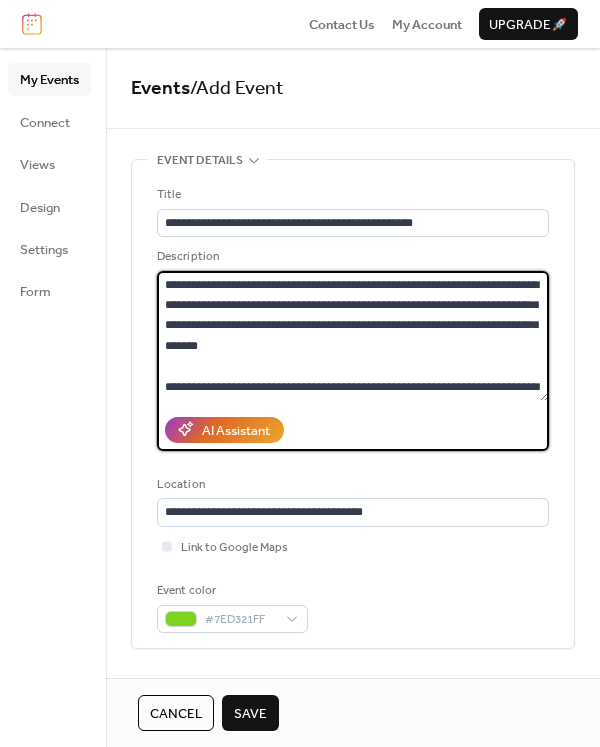 scroll, scrollTop: 99, scrollLeft: 0, axis: vertical 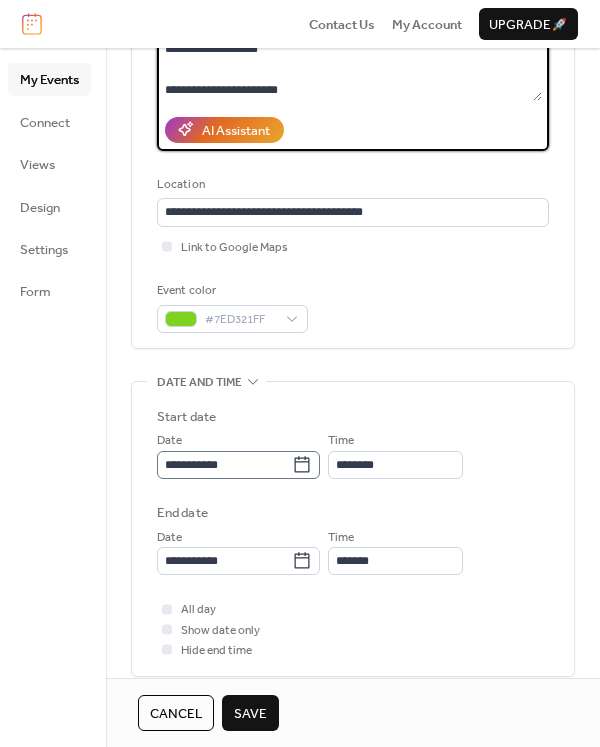 type on "**********" 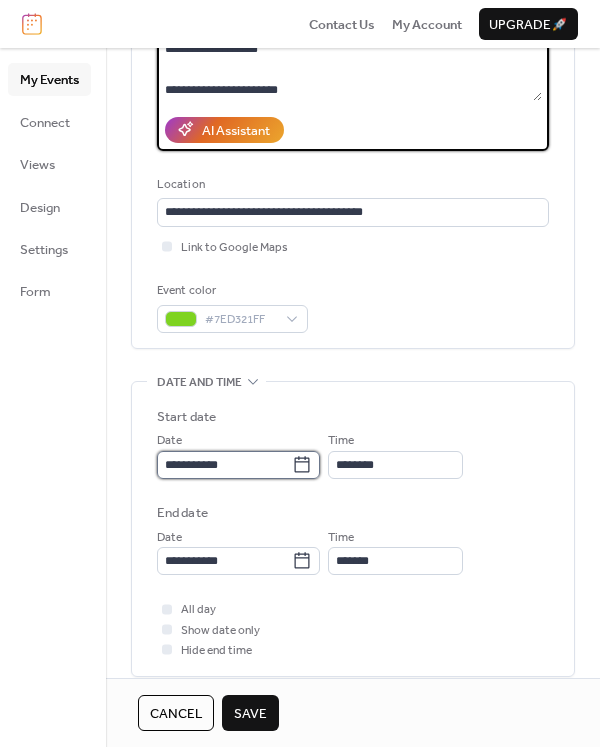 click on "**********" at bounding box center [224, 465] 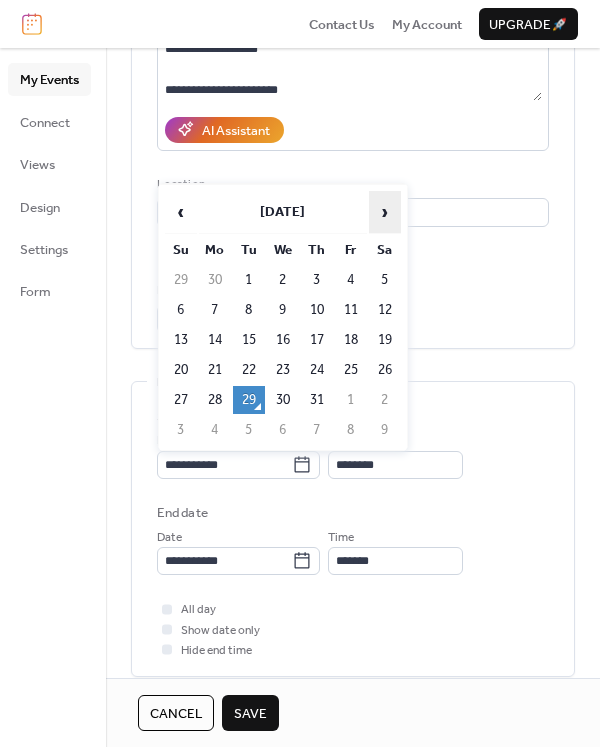 click on "›" at bounding box center (385, 212) 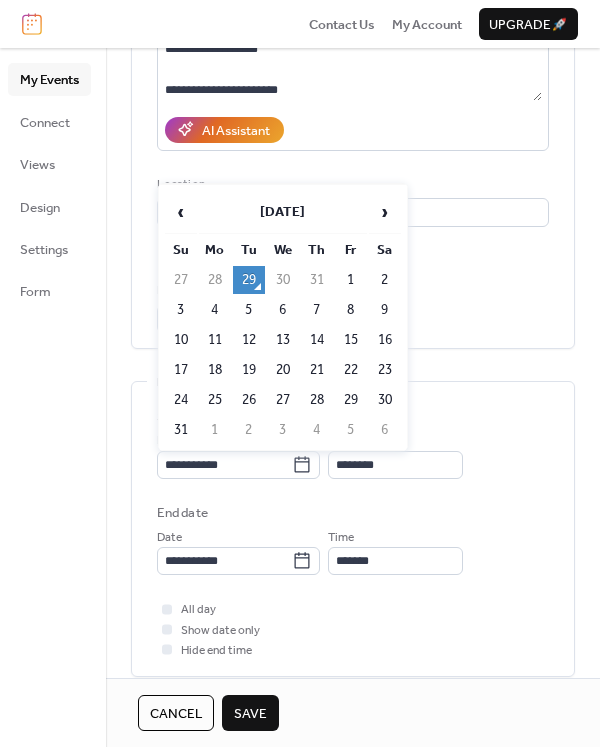 click on "14" at bounding box center [317, 340] 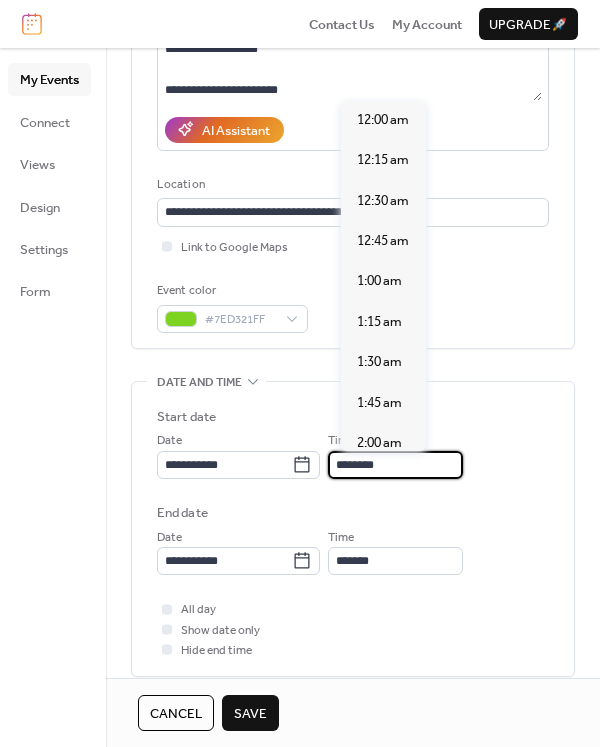 click on "********" at bounding box center (395, 465) 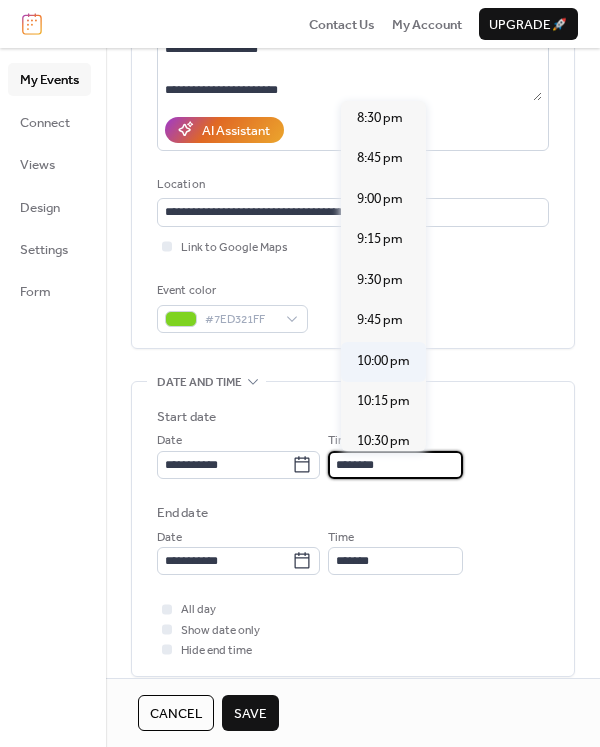 scroll, scrollTop: 3240, scrollLeft: 0, axis: vertical 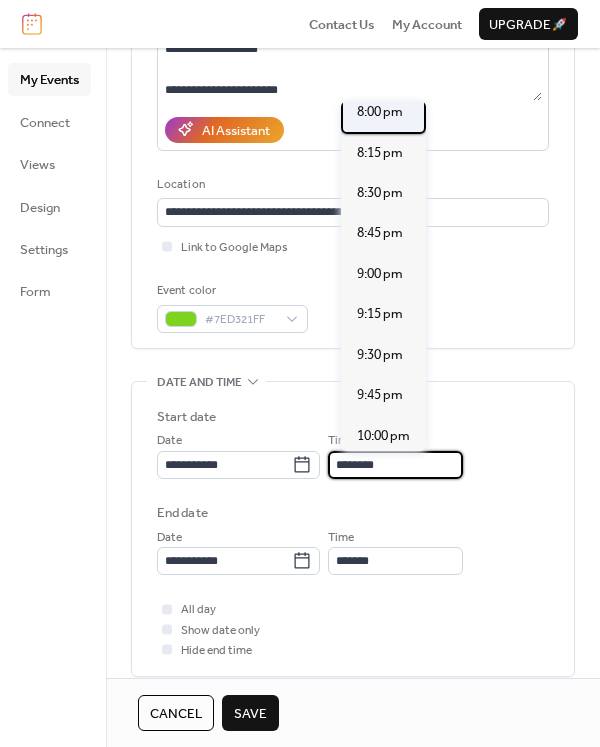 click on "8:00 pm" at bounding box center (380, 112) 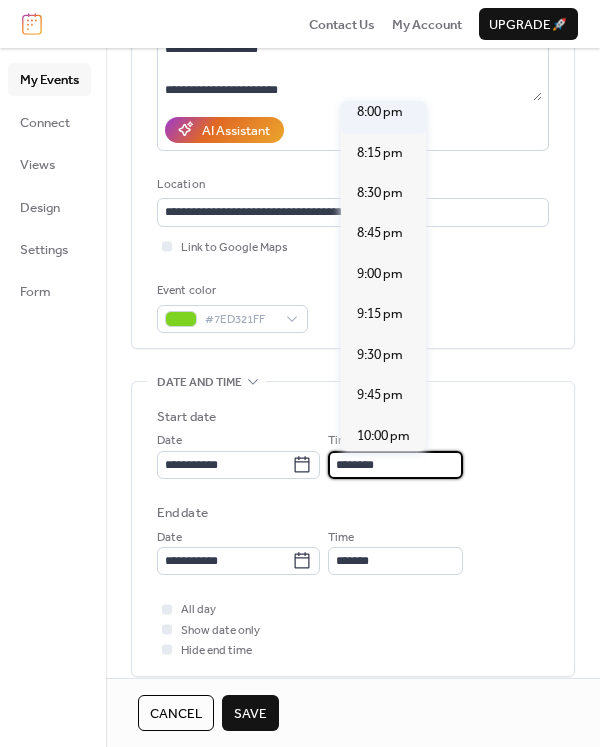 type on "*******" 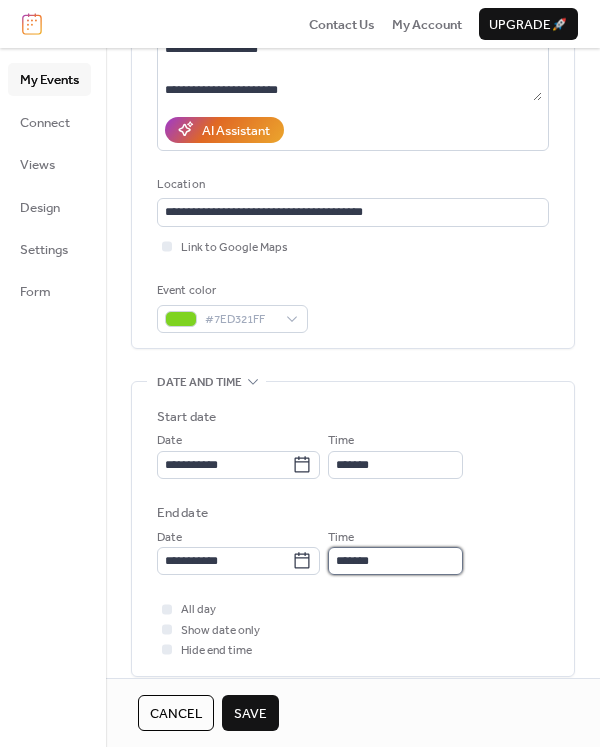 click on "*******" at bounding box center (395, 561) 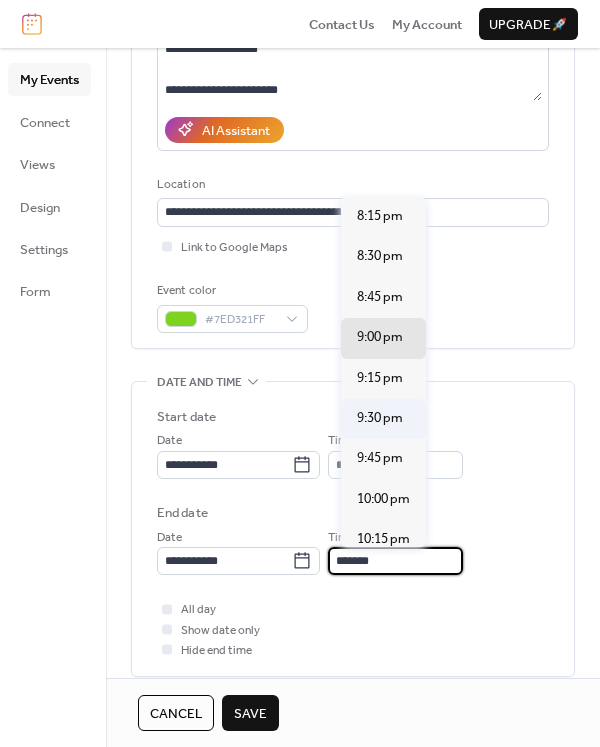 scroll, scrollTop: 100, scrollLeft: 0, axis: vertical 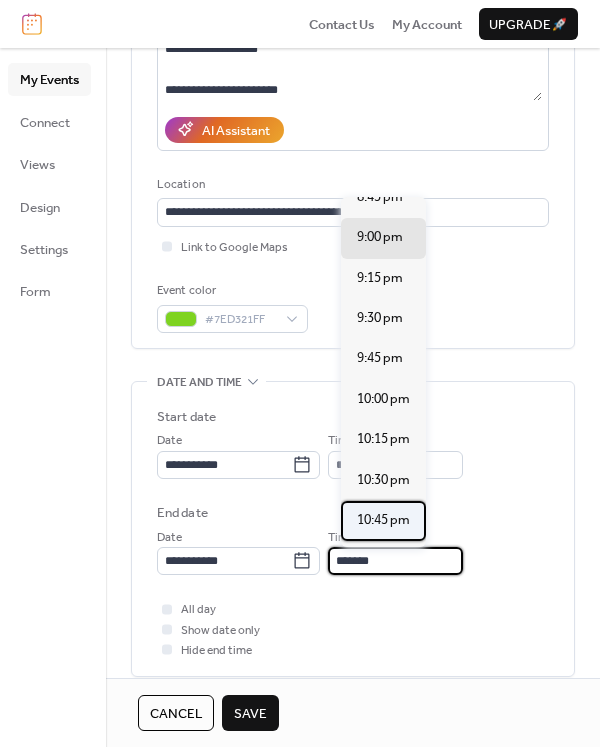 click on "10:45 pm" at bounding box center [383, 520] 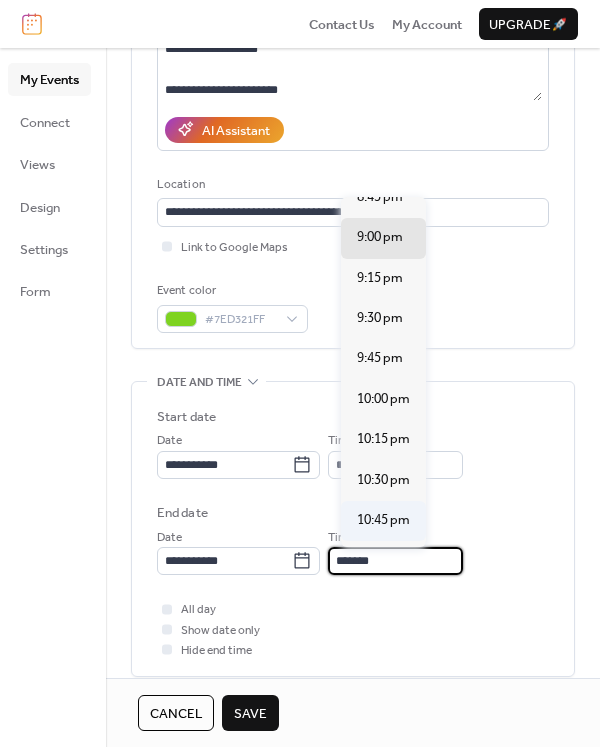 type on "********" 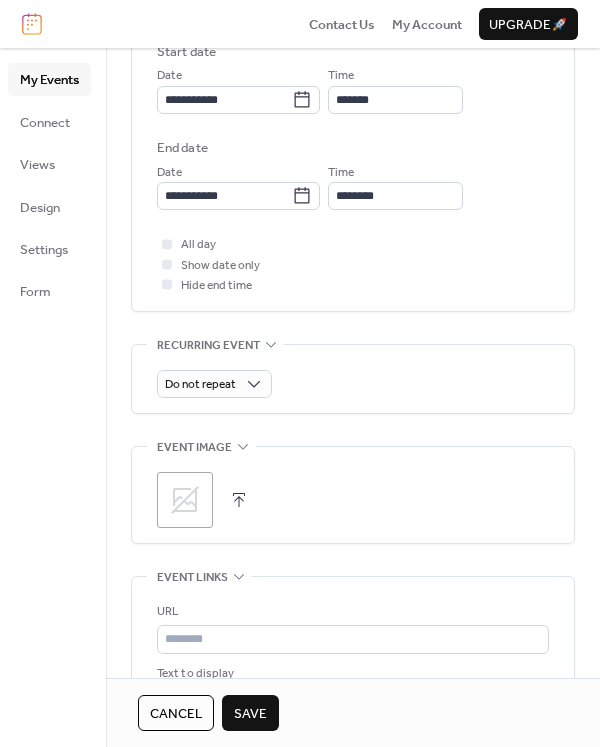 scroll, scrollTop: 700, scrollLeft: 0, axis: vertical 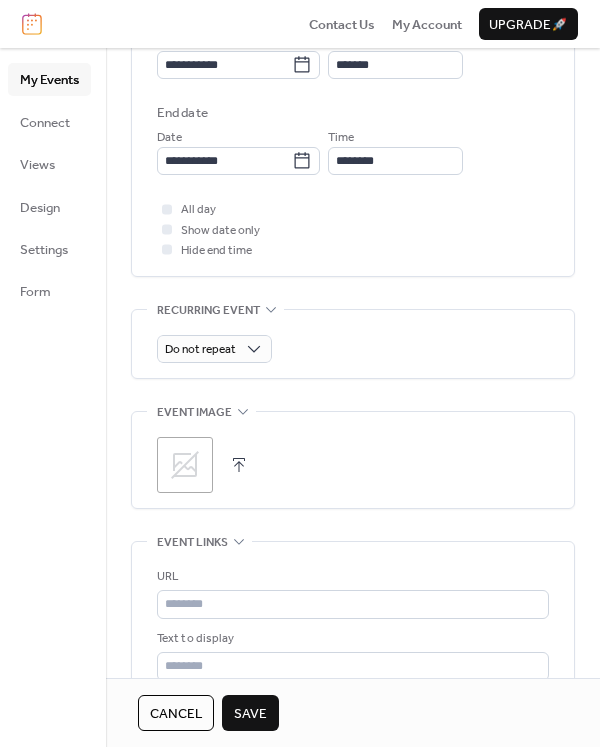 click 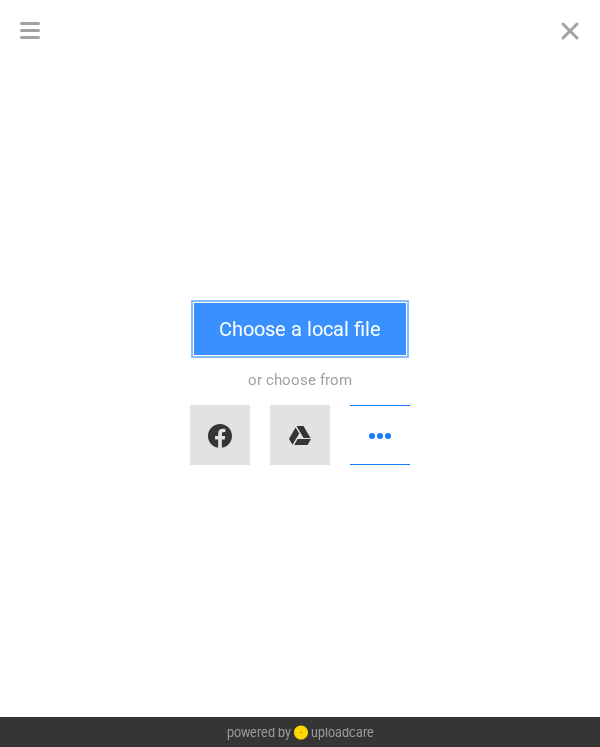 click on "Choose a local file" at bounding box center (300, 329) 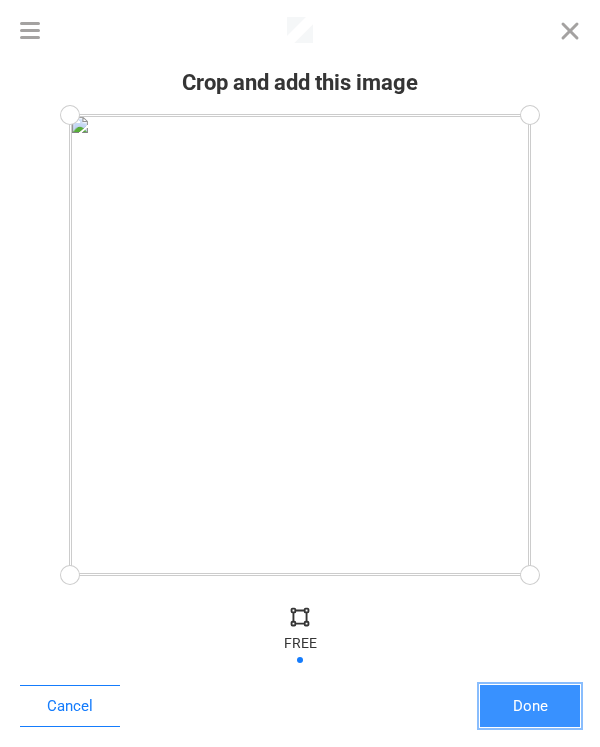 click on "Done" at bounding box center [530, 706] 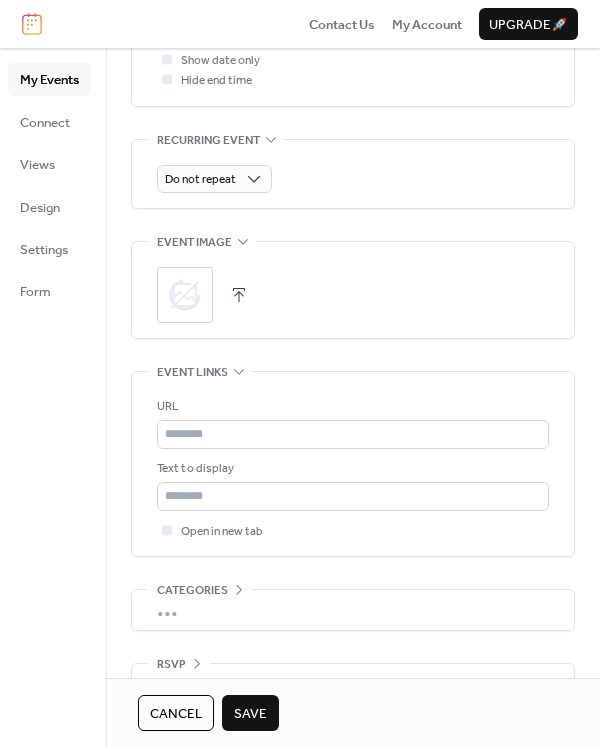 scroll, scrollTop: 900, scrollLeft: 0, axis: vertical 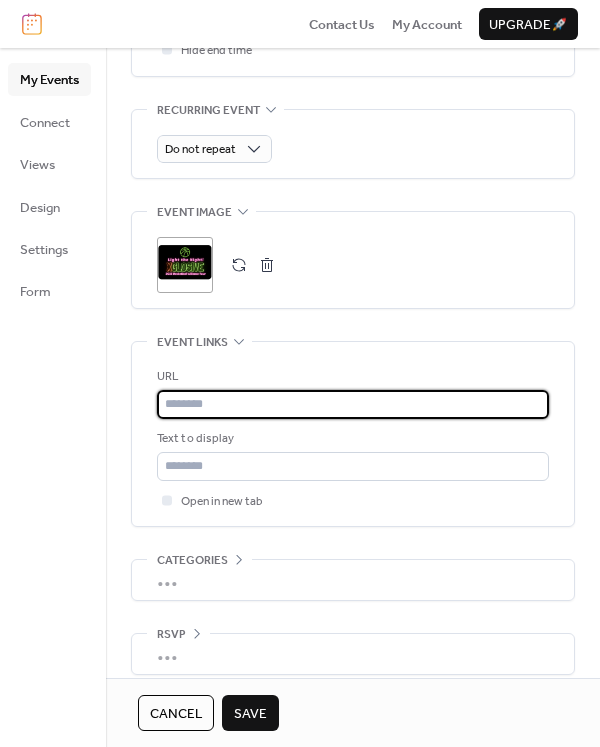click at bounding box center (353, 404) 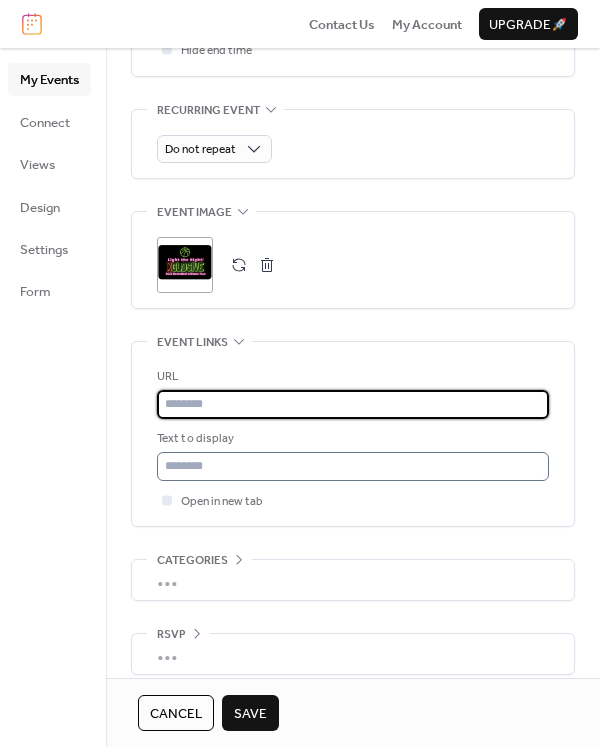 type on "**********" 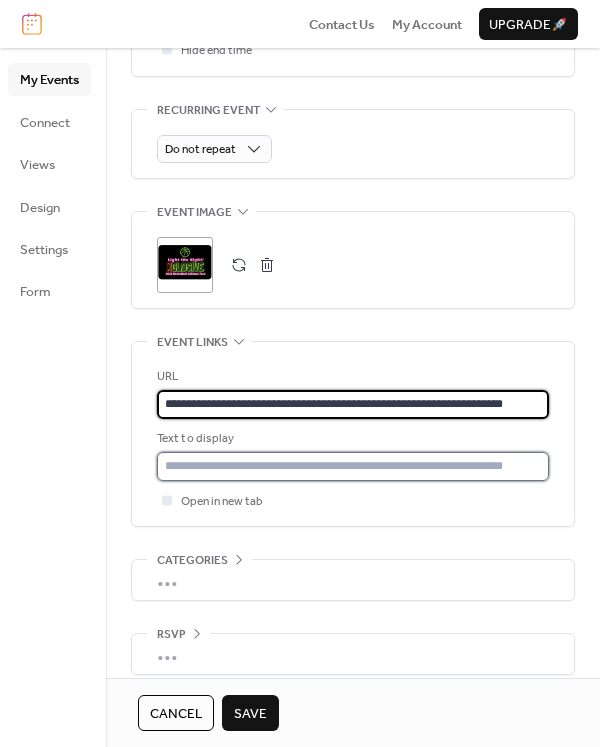 click at bounding box center [353, 466] 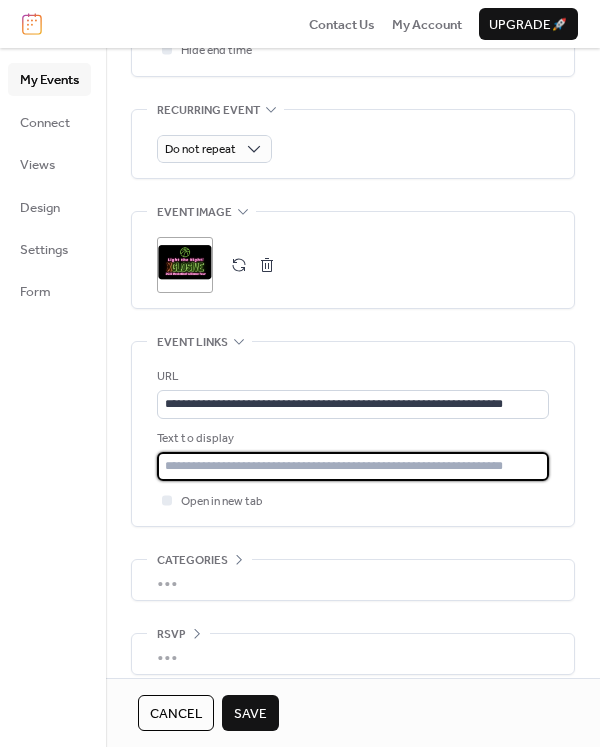 type on "**********" 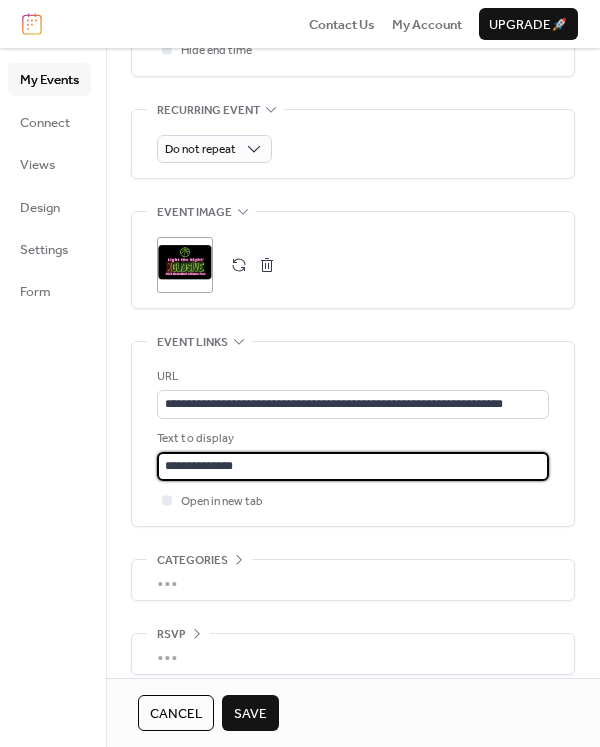 click on "Save" at bounding box center (250, 714) 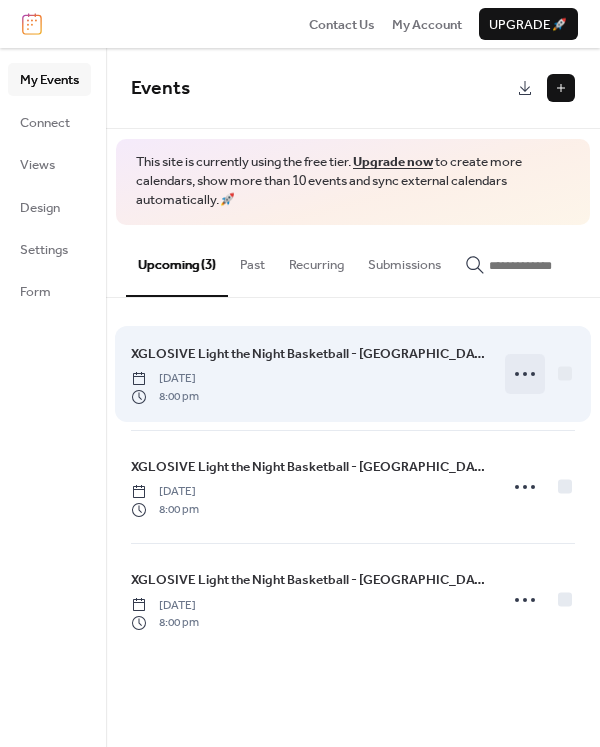click 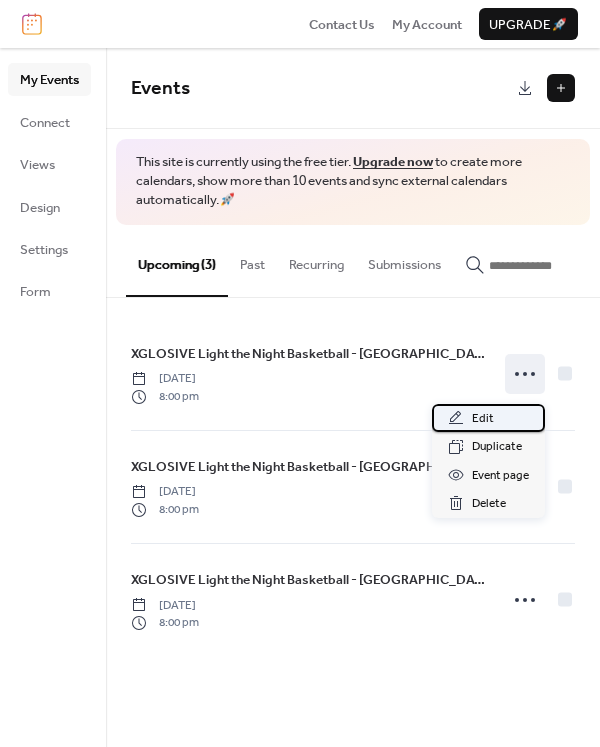 click on "Edit" at bounding box center [488, 418] 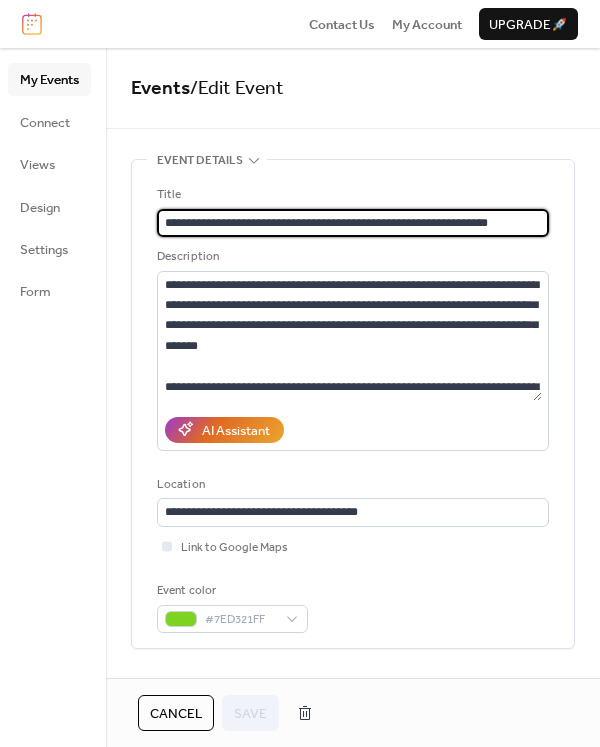 drag, startPoint x: 191, startPoint y: 222, endPoint x: 353, endPoint y: 227, distance: 162.07715 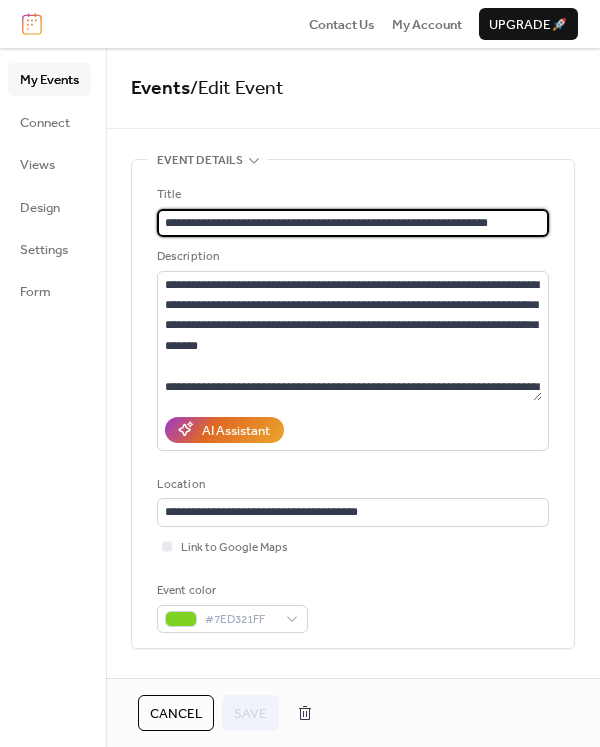 click on "My Events" at bounding box center (49, 80) 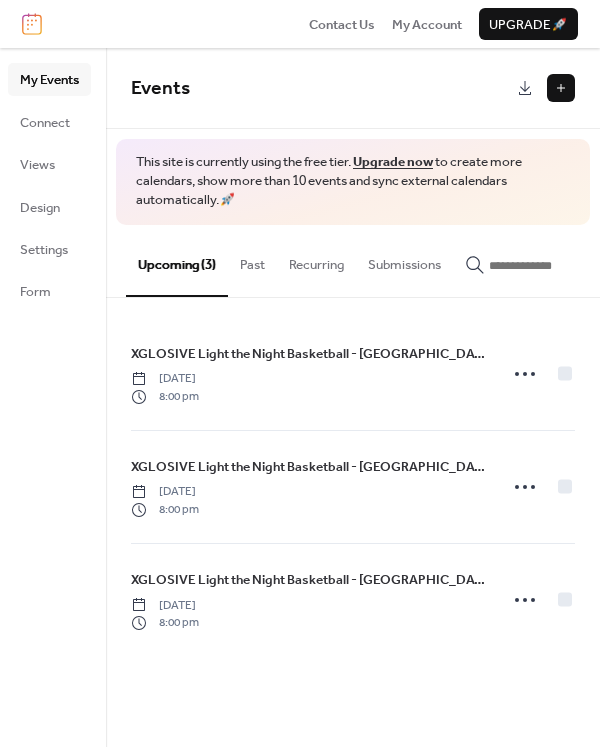 click at bounding box center (561, 88) 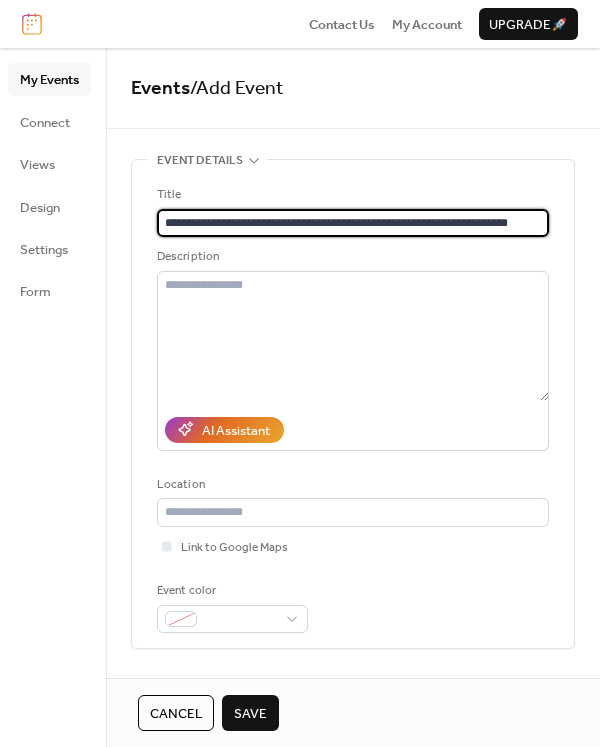 scroll, scrollTop: 0, scrollLeft: 10, axis: horizontal 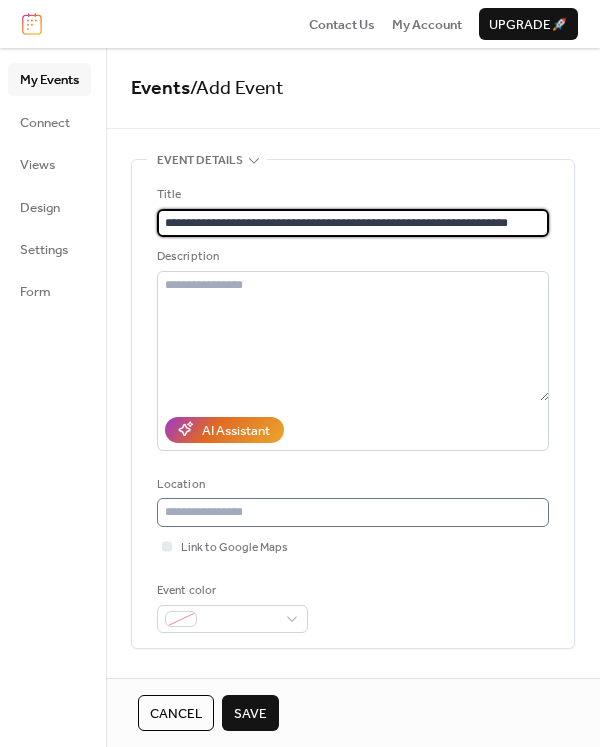 type on "**********" 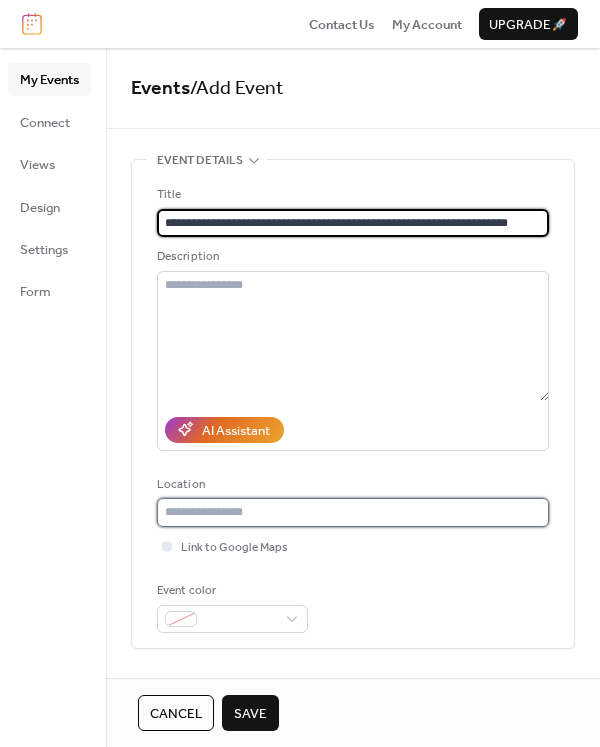 click at bounding box center (353, 512) 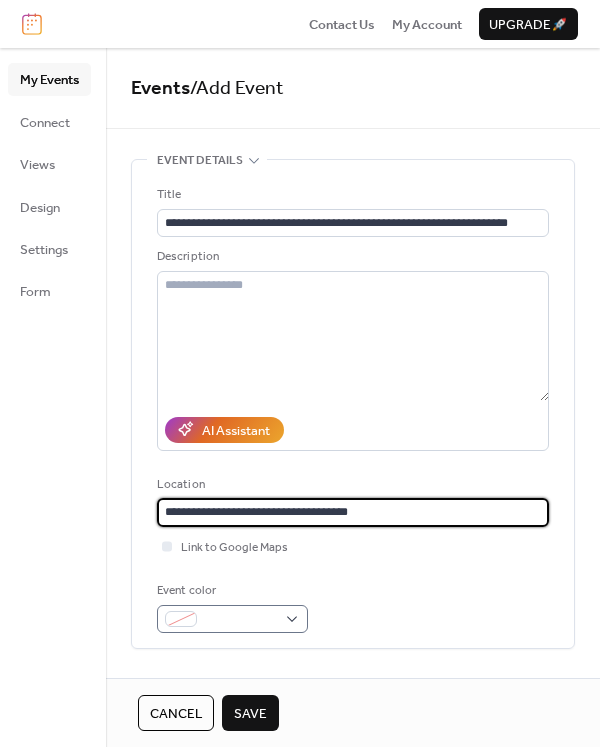 type on "**********" 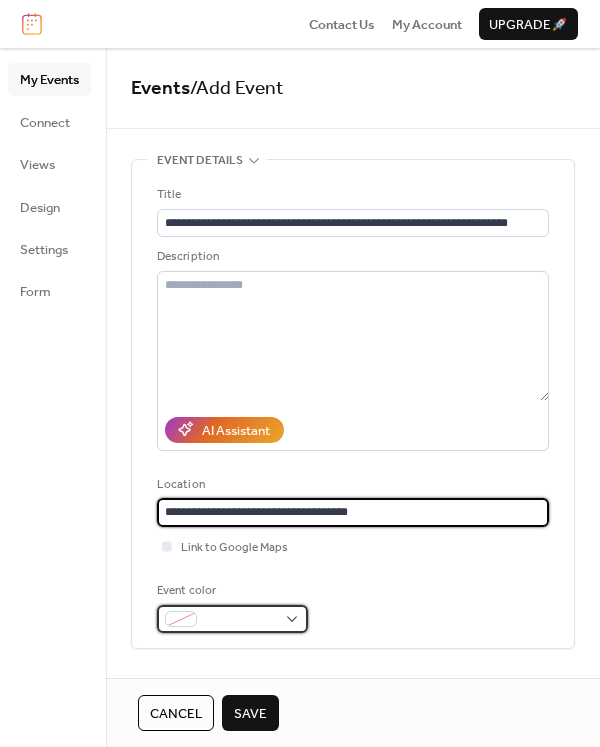click at bounding box center [232, 619] 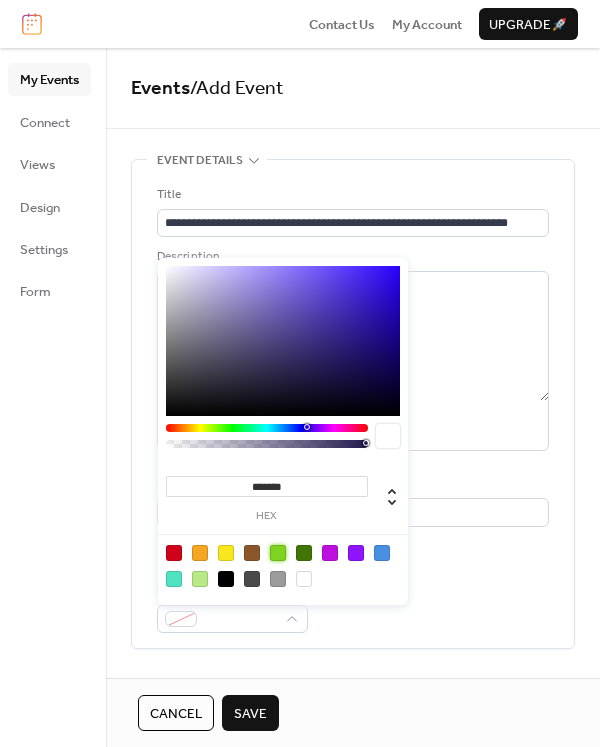 click at bounding box center [278, 553] 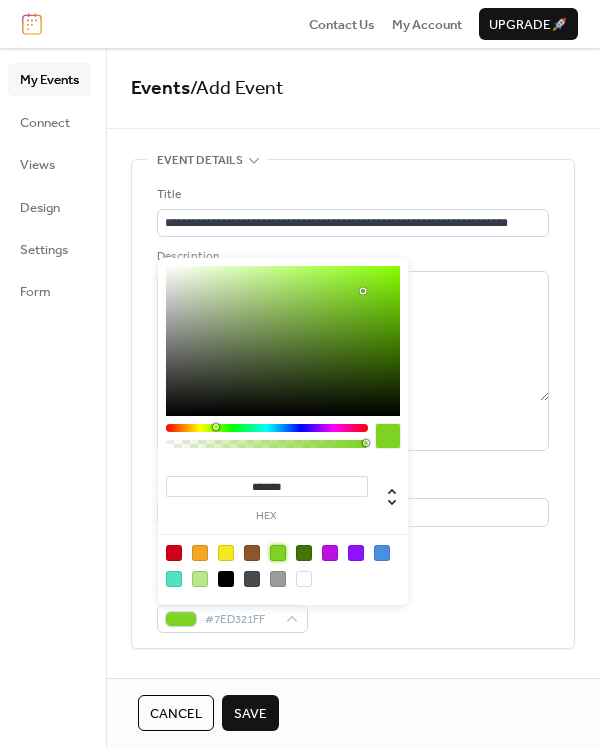 click on "**********" at bounding box center (353, 409) 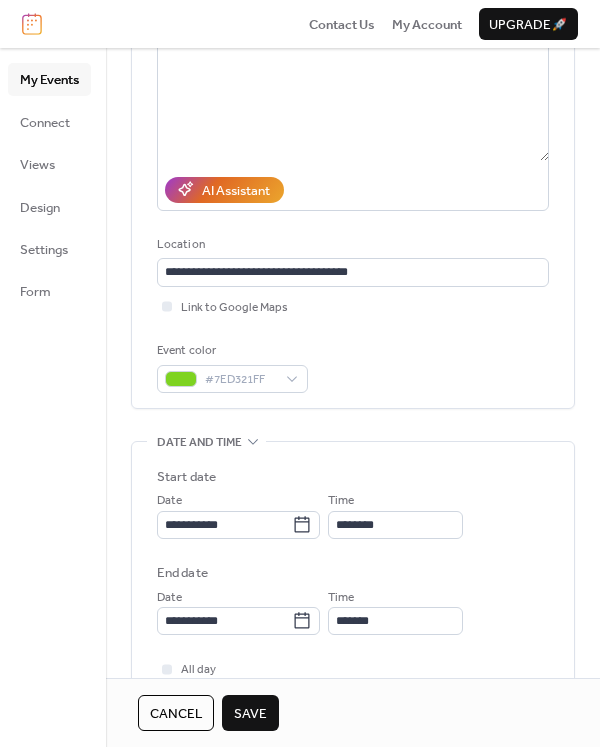 scroll, scrollTop: 400, scrollLeft: 0, axis: vertical 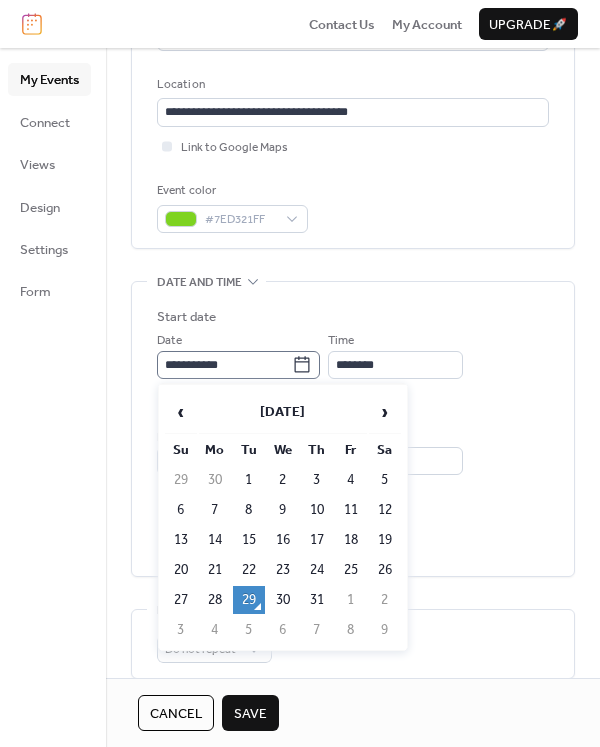 click on "**********" at bounding box center (238, 365) 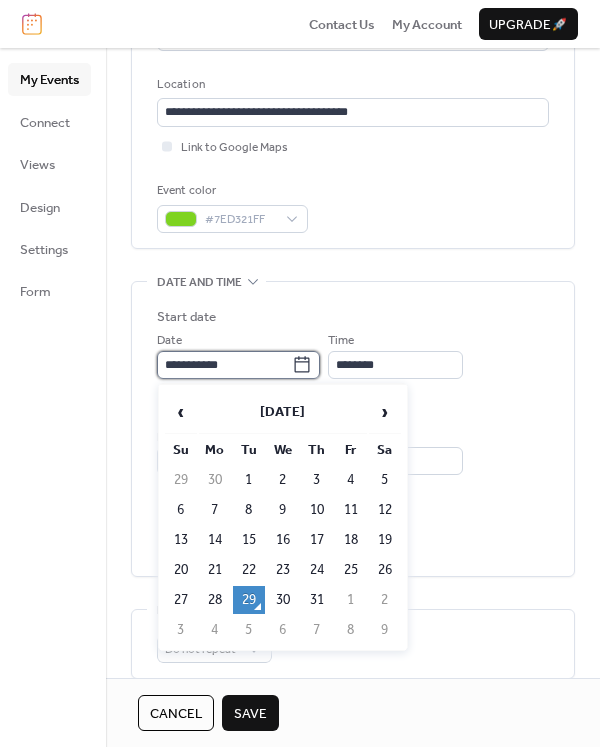 click on "**********" at bounding box center (224, 365) 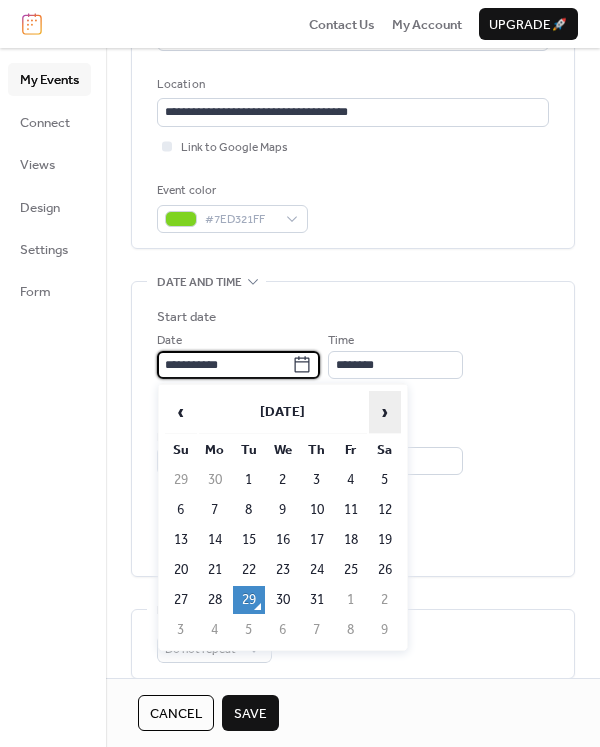 click on "›" at bounding box center [385, 412] 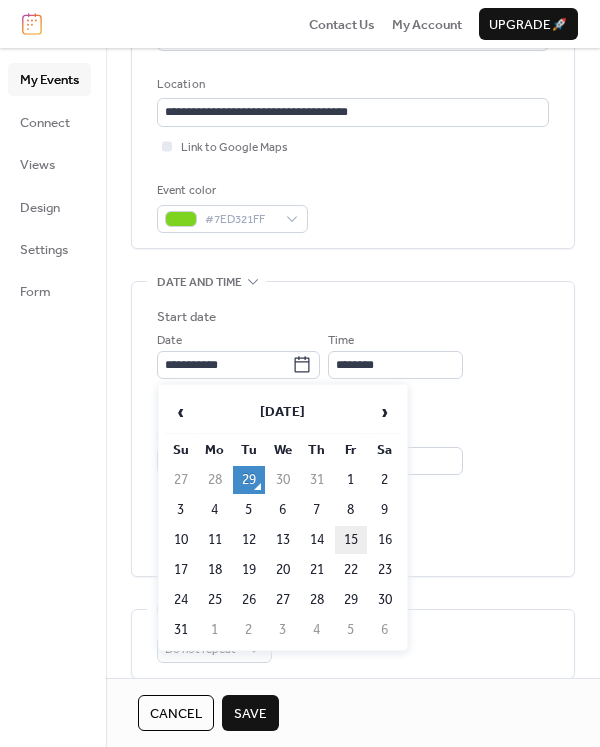 click on "15" at bounding box center (351, 540) 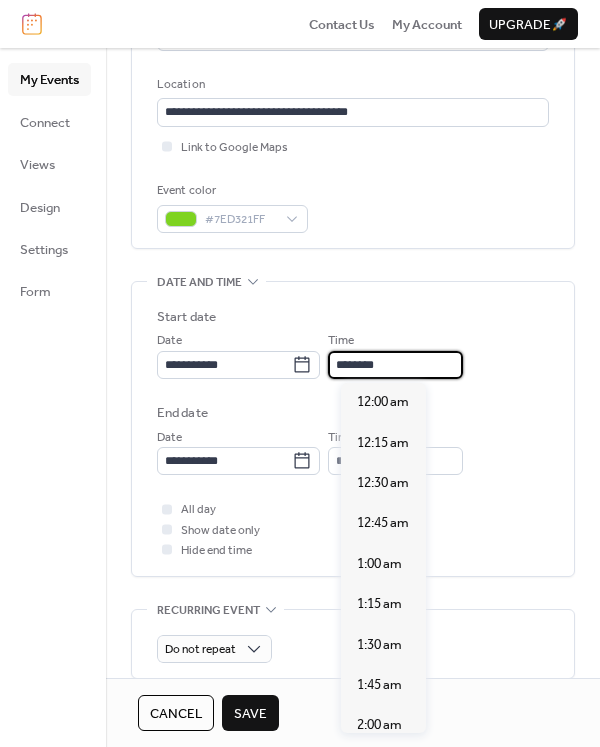 click on "********" at bounding box center [395, 365] 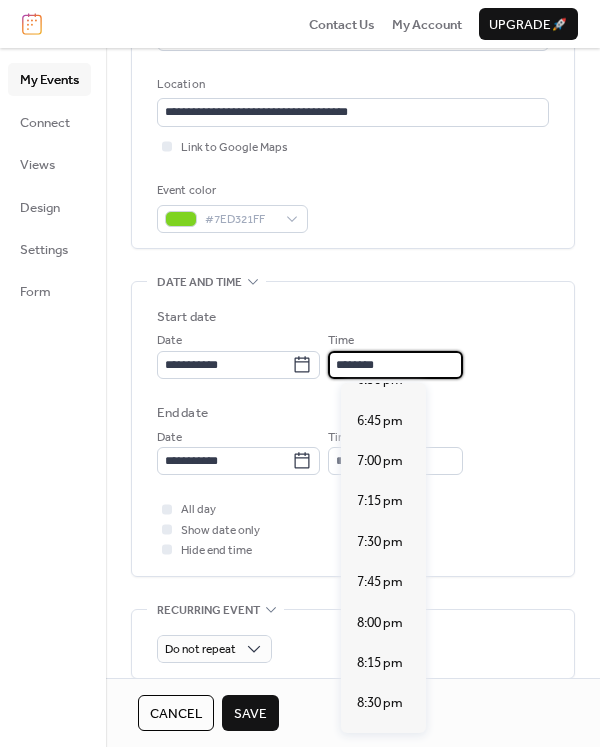 scroll, scrollTop: 3240, scrollLeft: 0, axis: vertical 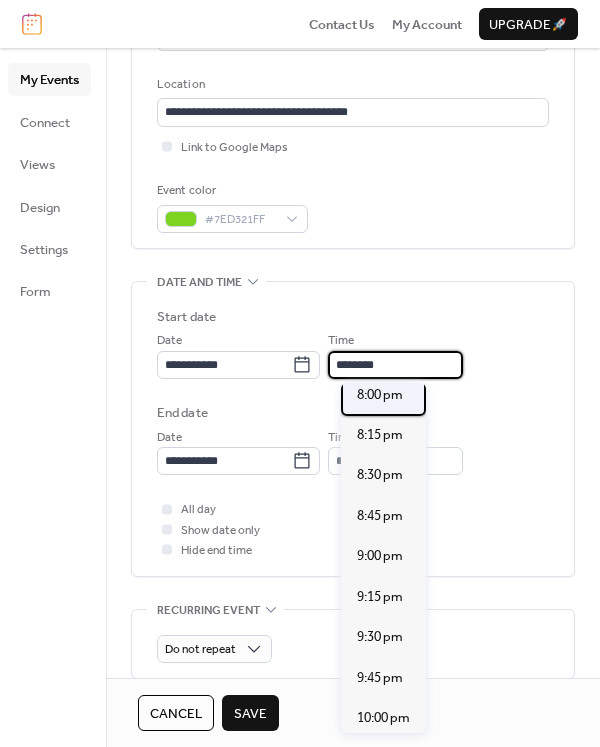 click on "8:00 pm" at bounding box center [380, 395] 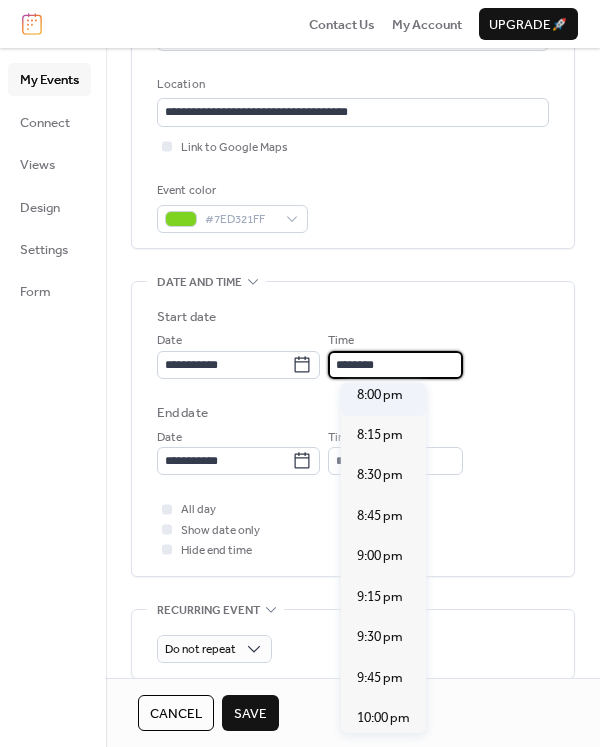 type on "*******" 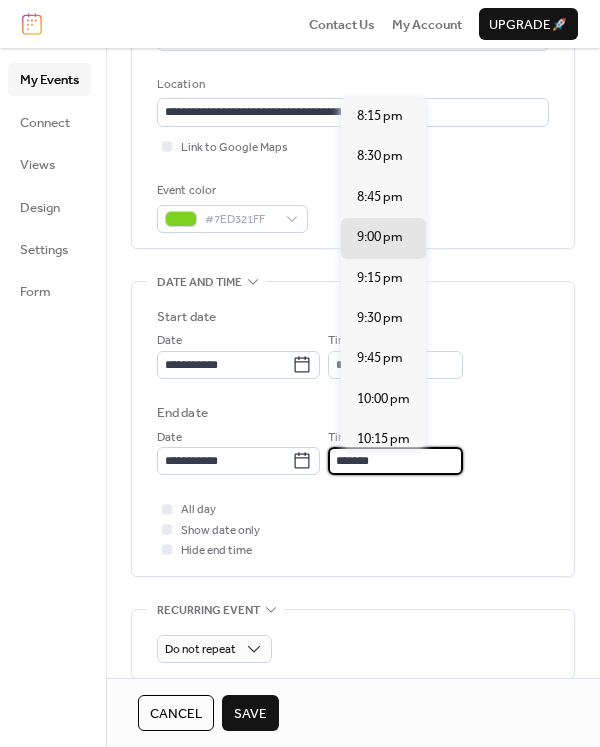 click on "*******" at bounding box center [395, 461] 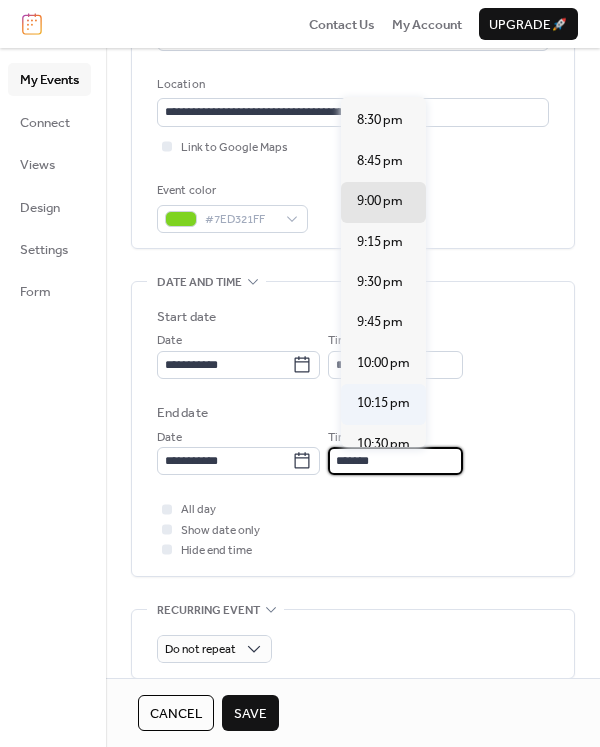 scroll, scrollTop: 100, scrollLeft: 0, axis: vertical 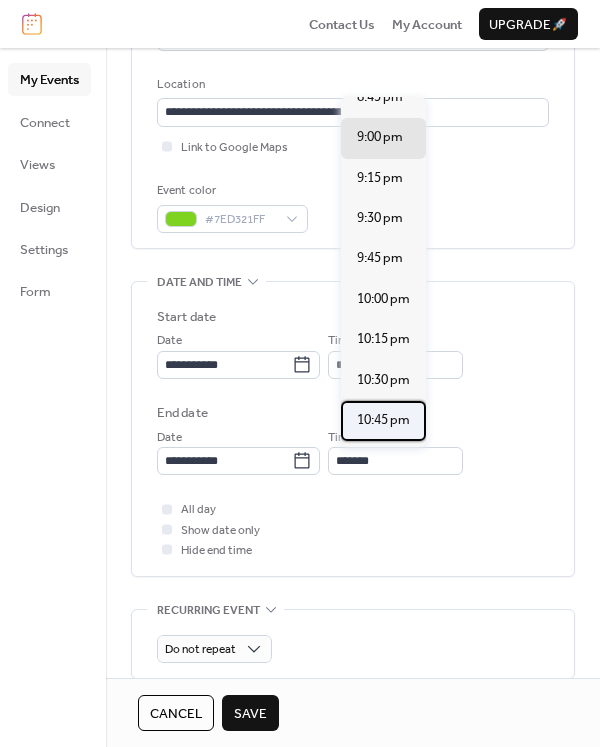 click on "10:45 pm" at bounding box center [383, 420] 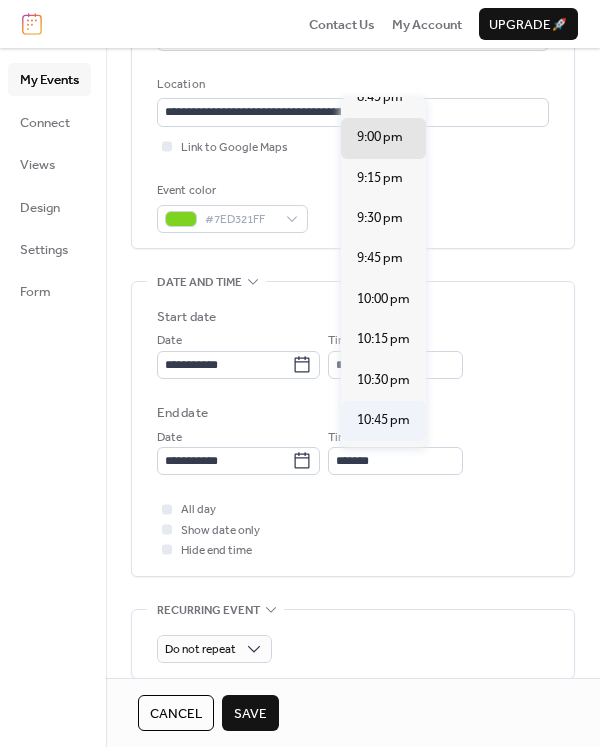 type on "********" 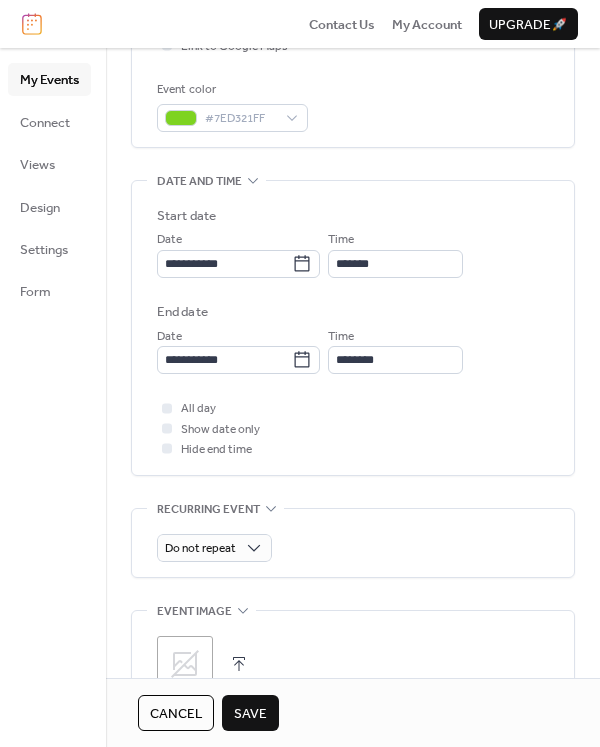 scroll, scrollTop: 600, scrollLeft: 0, axis: vertical 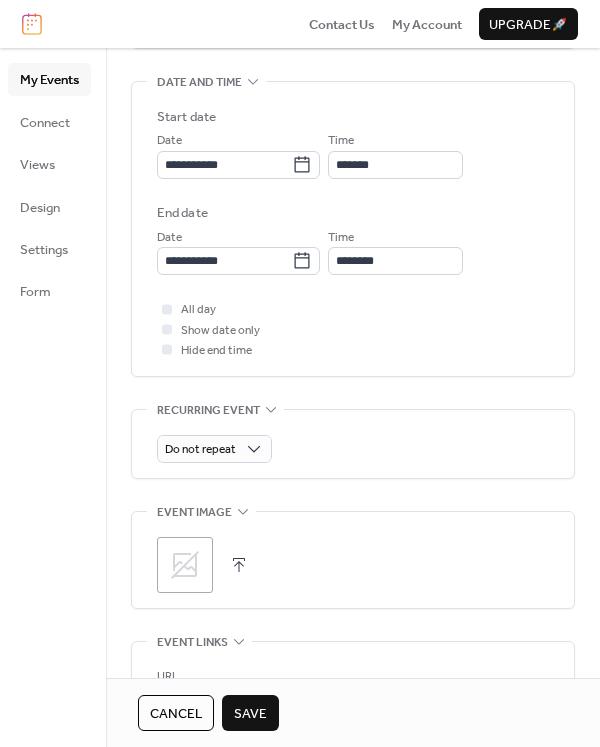click 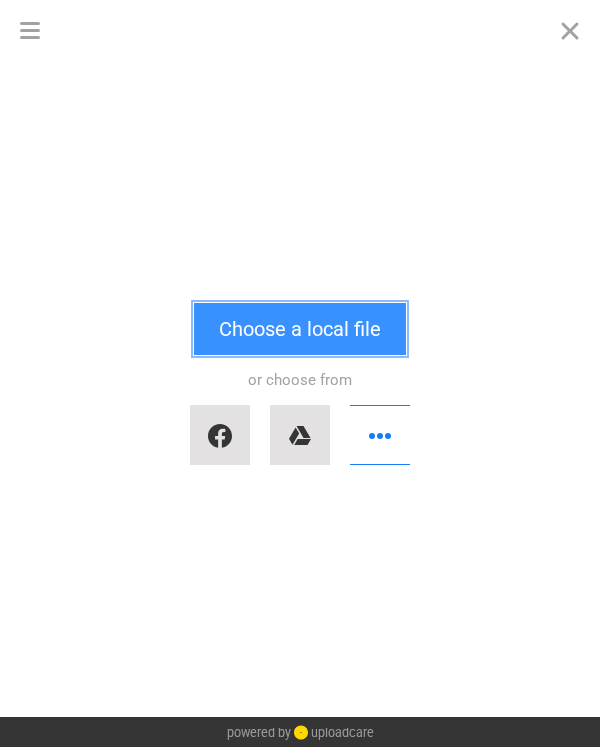 click on "Choose a local file" at bounding box center [300, 329] 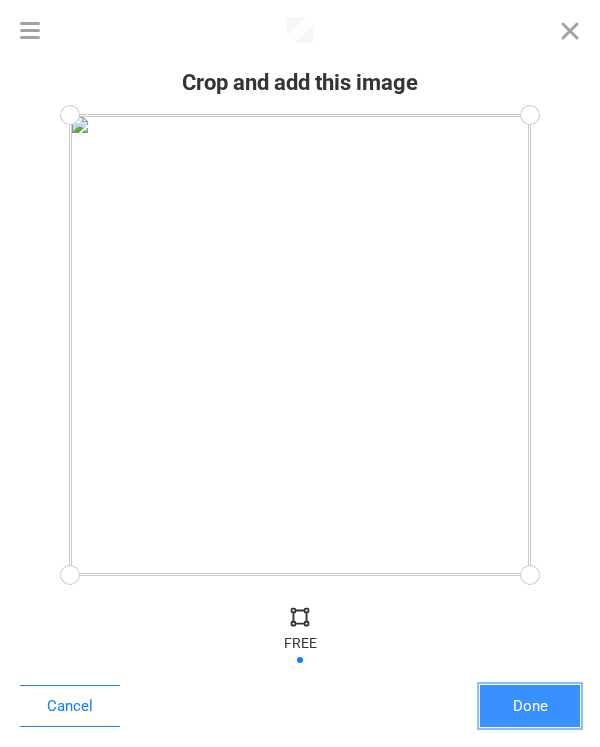 click on "Done" at bounding box center (530, 706) 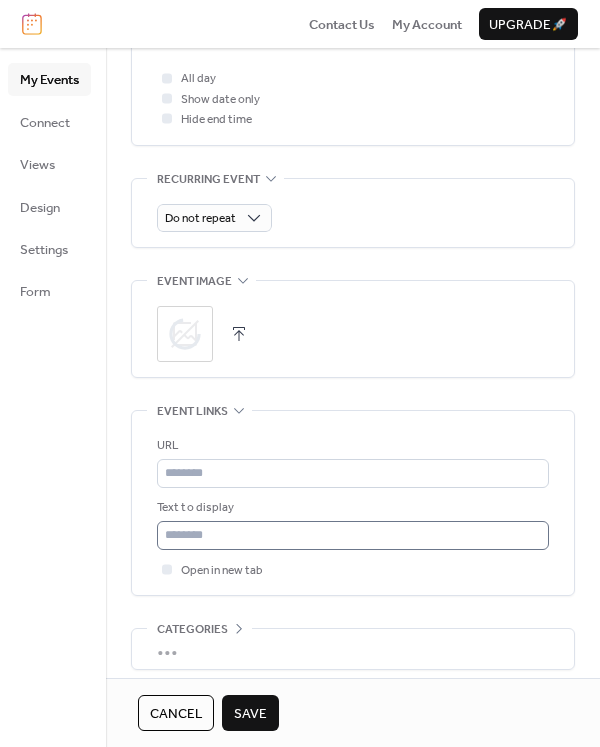 scroll, scrollTop: 900, scrollLeft: 0, axis: vertical 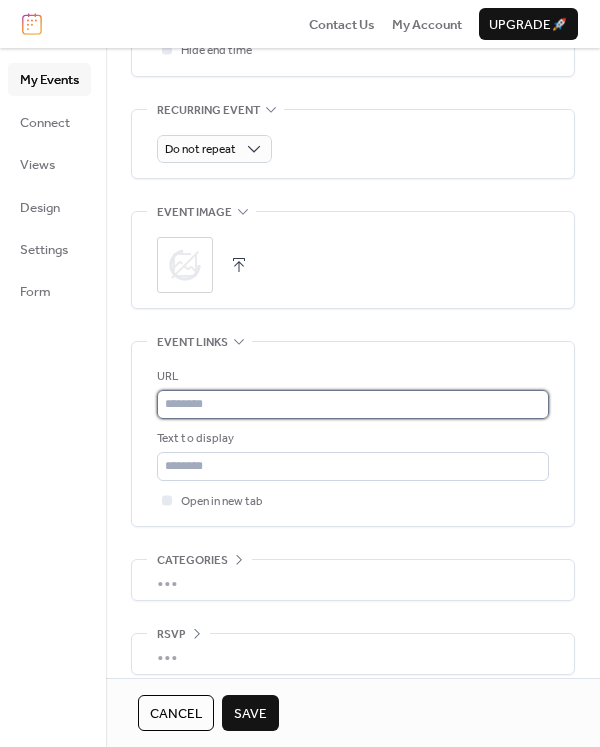 click at bounding box center (353, 404) 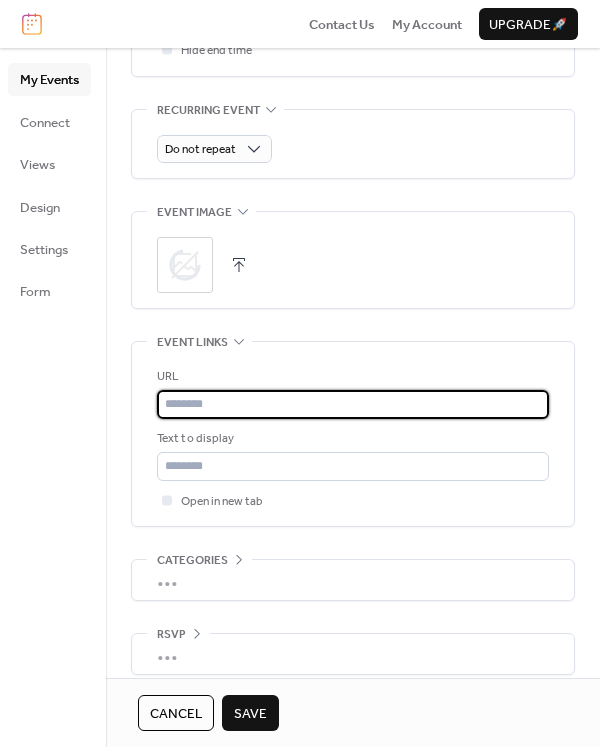 type on "**********" 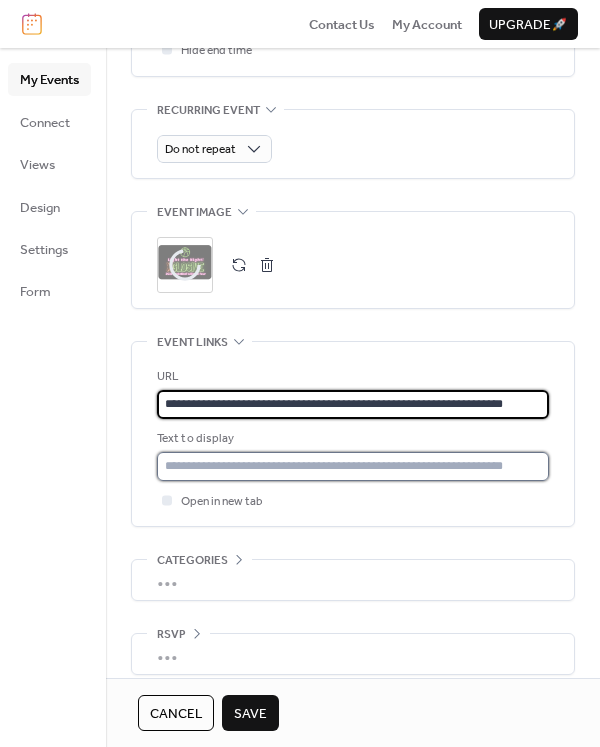 click at bounding box center [353, 466] 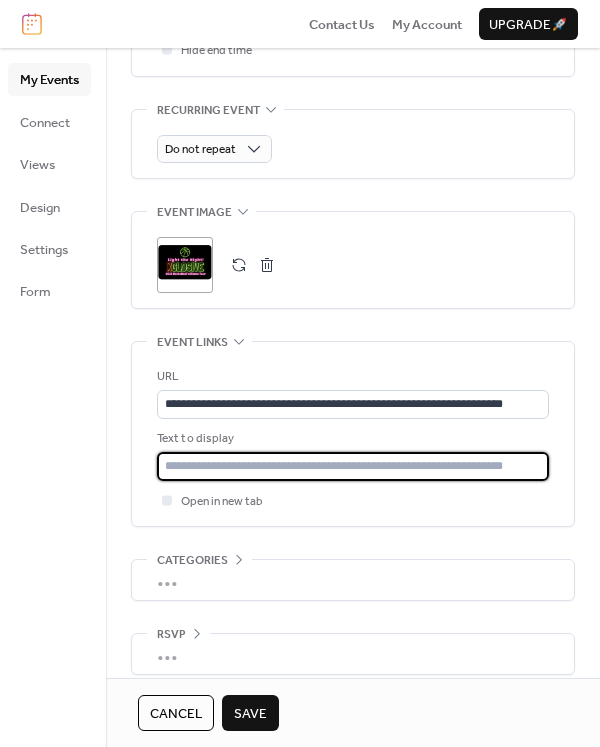 type on "**********" 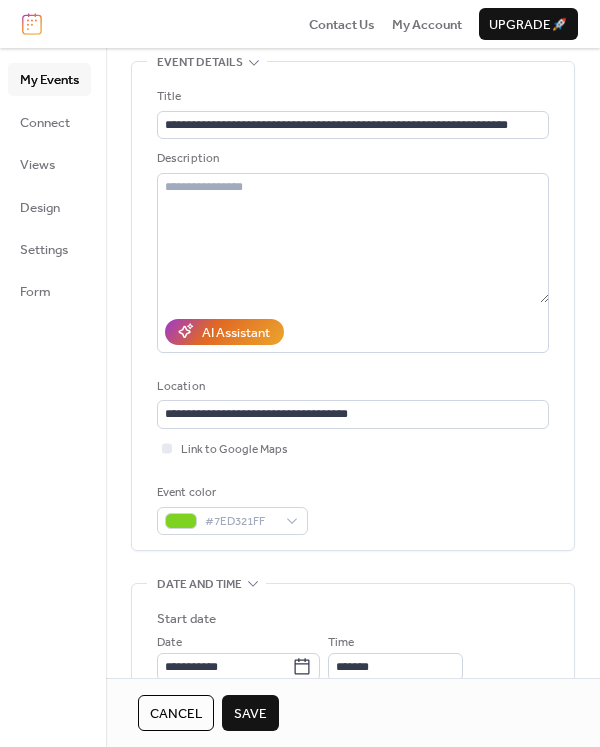 scroll, scrollTop: 0, scrollLeft: 0, axis: both 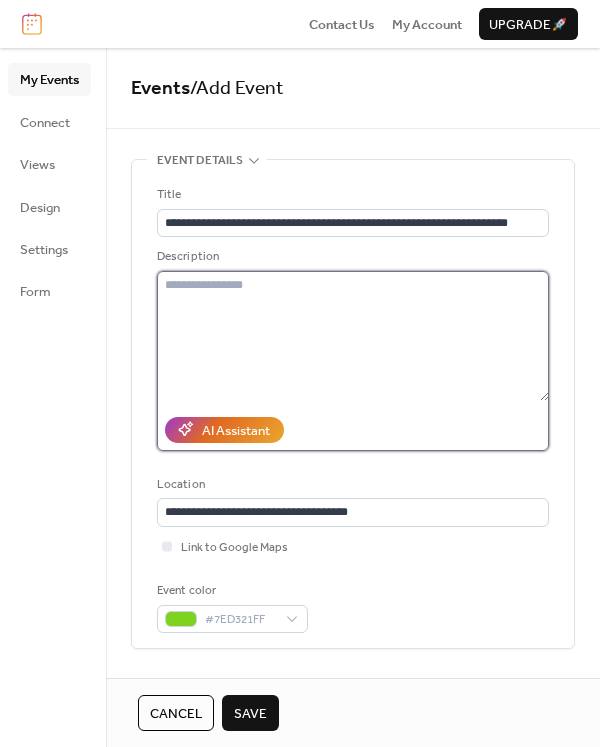 click at bounding box center [353, 336] 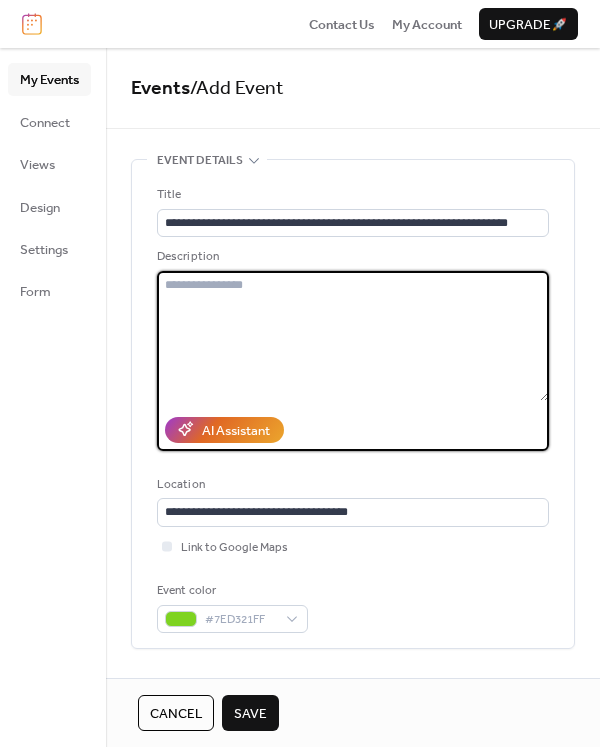 paste on "**********" 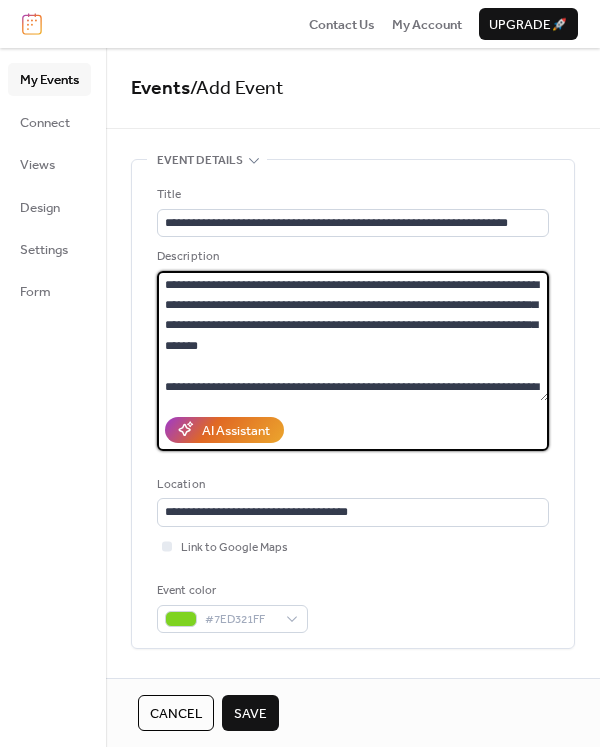 scroll, scrollTop: 99, scrollLeft: 0, axis: vertical 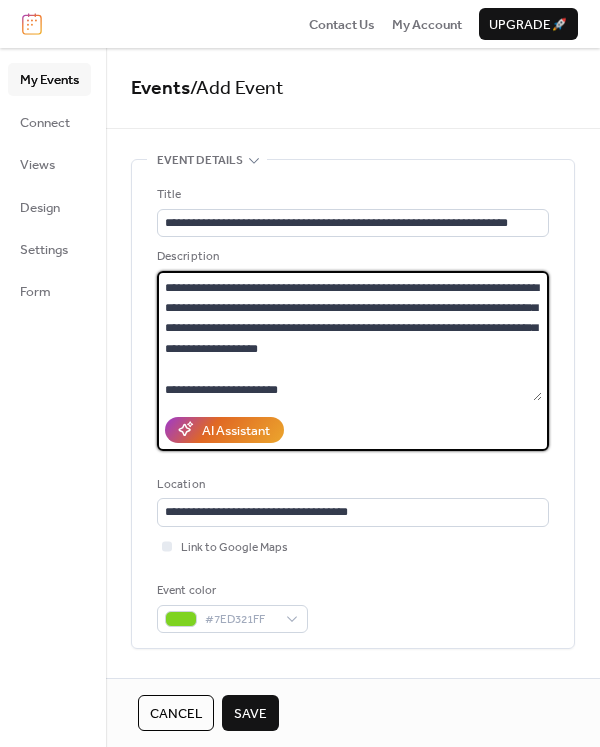 type on "**********" 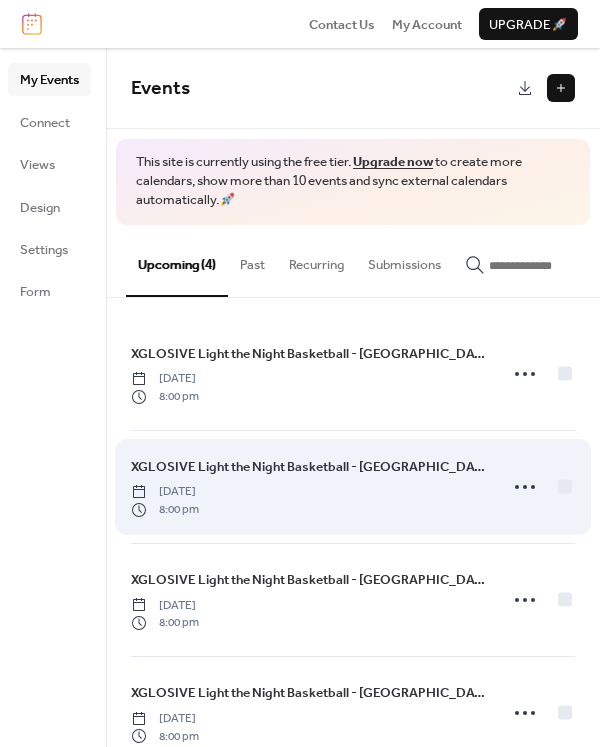scroll, scrollTop: 48, scrollLeft: 0, axis: vertical 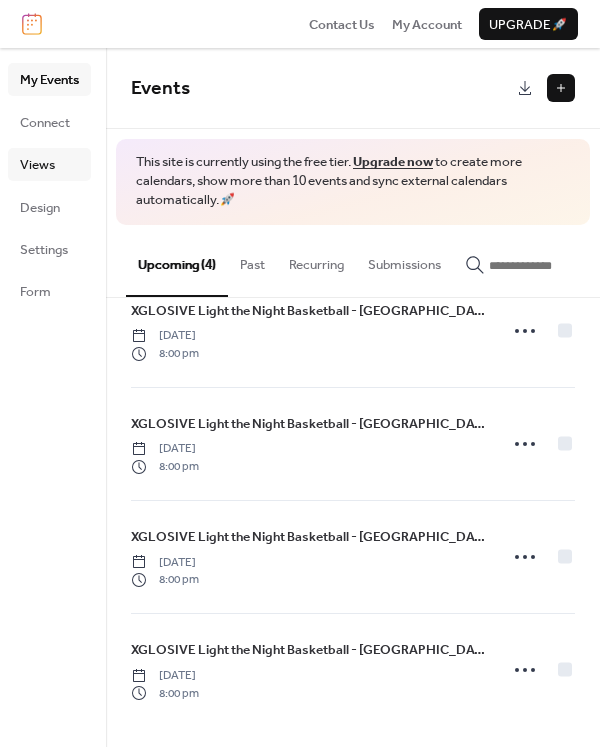 click on "Views" at bounding box center [49, 164] 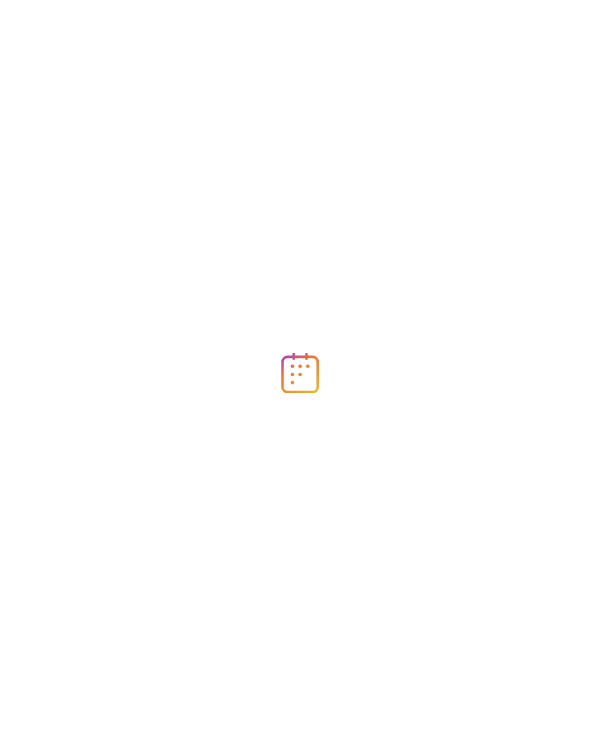 scroll, scrollTop: 0, scrollLeft: 0, axis: both 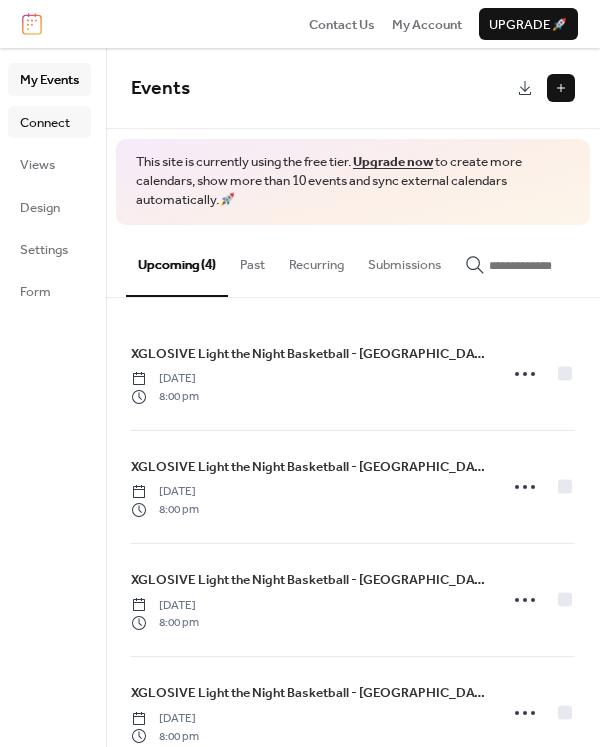 click on "Connect" at bounding box center (45, 123) 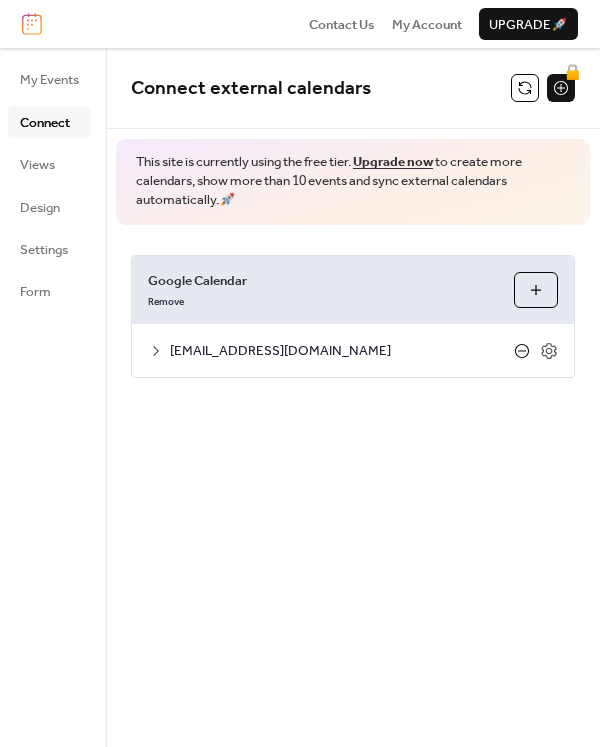 click 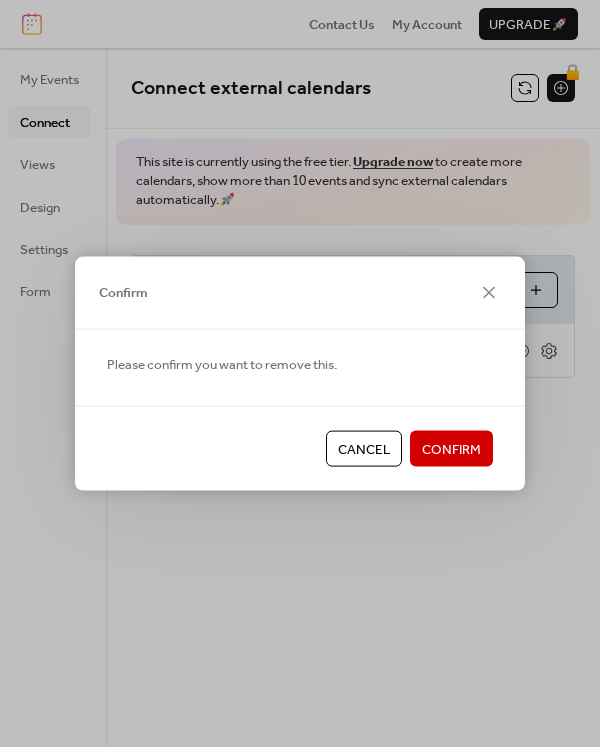 click on "Confirm" at bounding box center [451, 450] 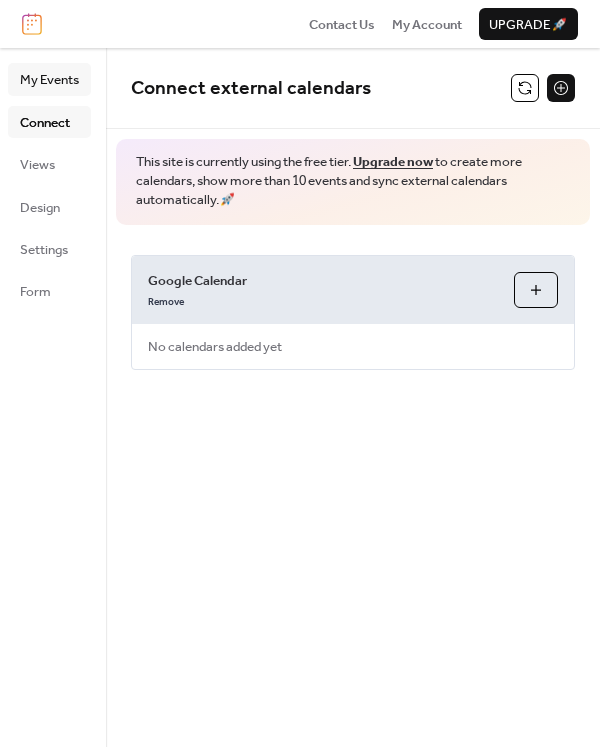 click on "My Events" at bounding box center [49, 80] 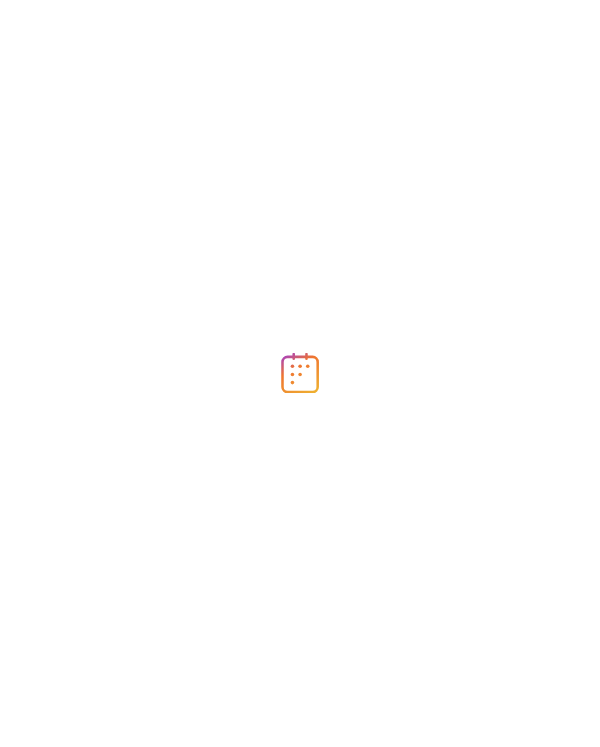 scroll, scrollTop: 0, scrollLeft: 0, axis: both 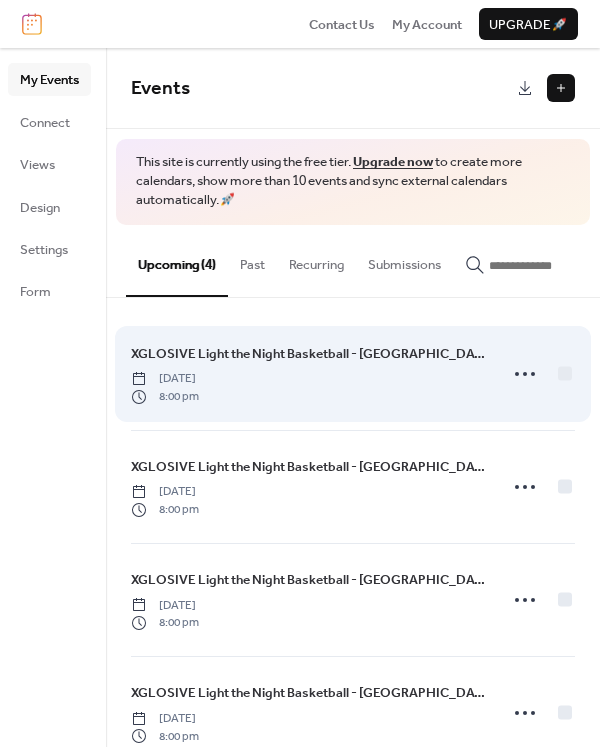 click on "XGLOSIVE Light the Night Basketball - [GEOGRAPHIC_DATA][PERSON_NAME] [DATE] 8:00 pm" at bounding box center [308, 374] 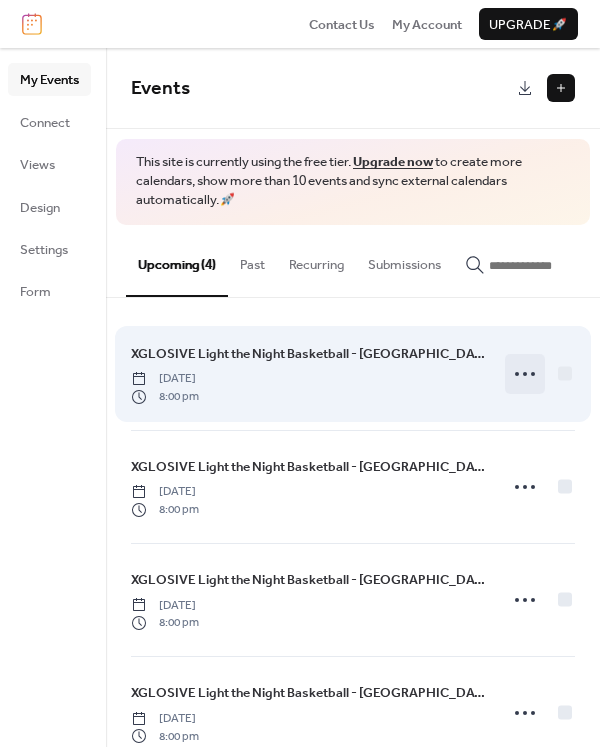click 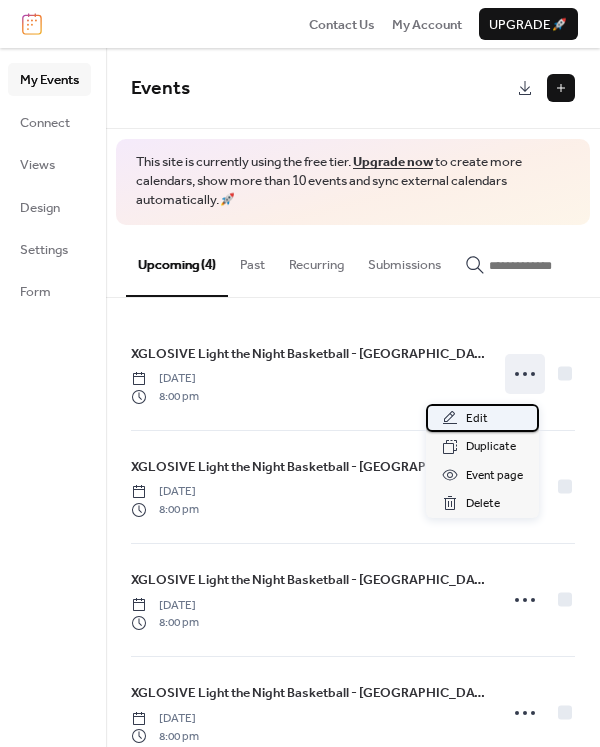 click on "Edit" at bounding box center [482, 418] 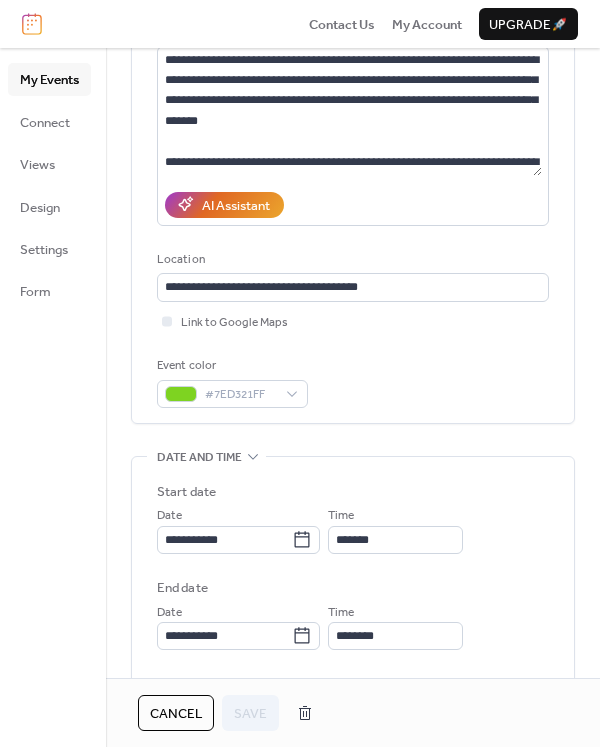 scroll, scrollTop: 0, scrollLeft: 0, axis: both 